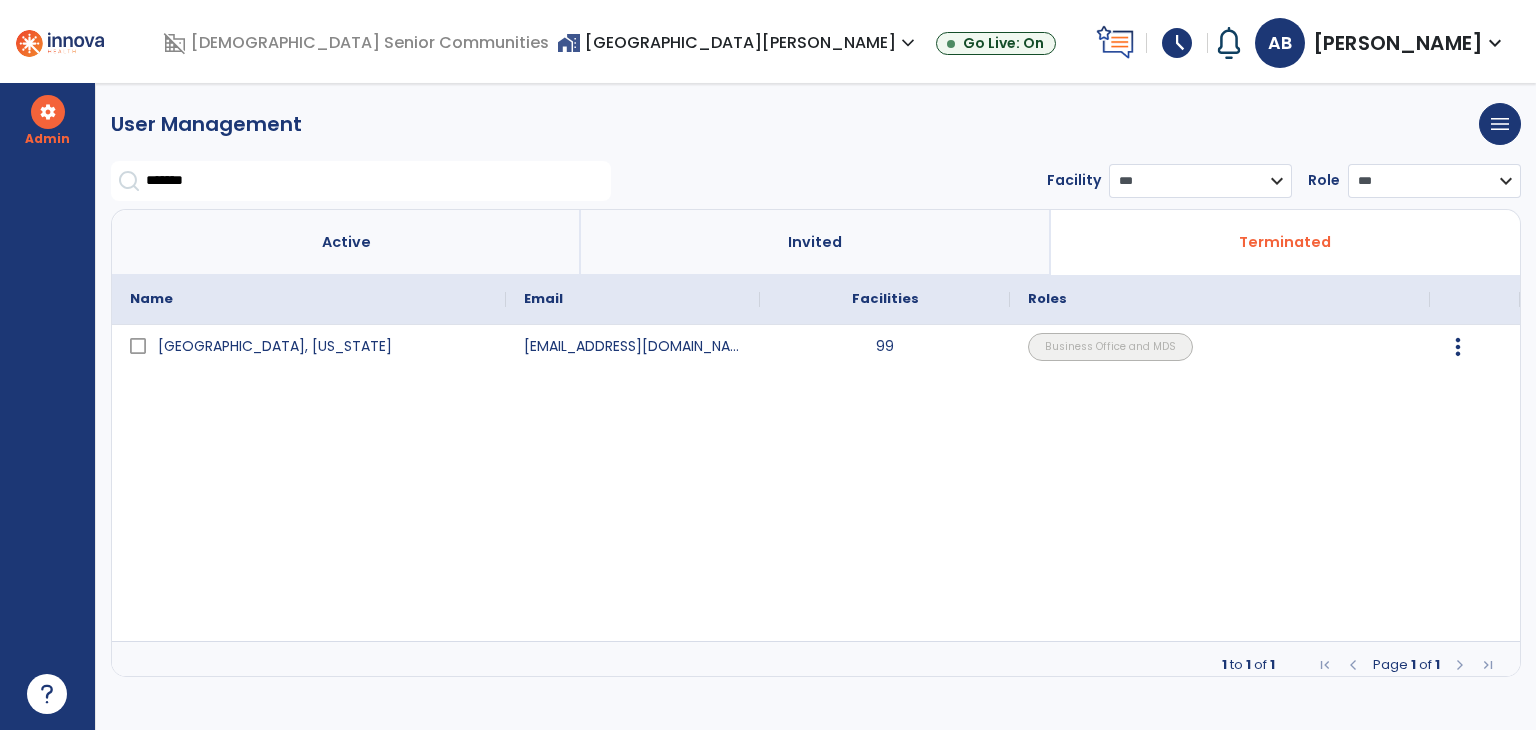 select on "***" 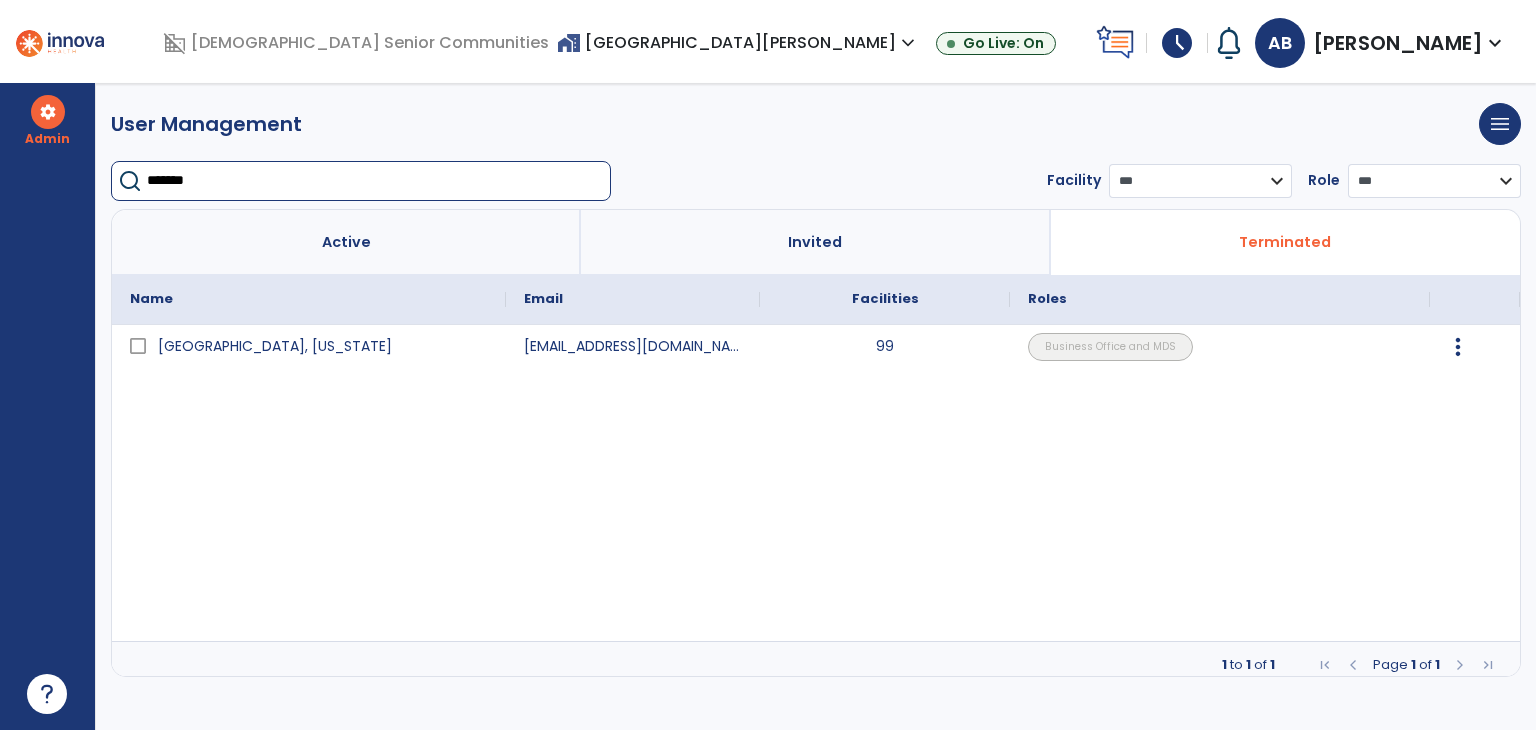 click on "*******" at bounding box center (378, 181) 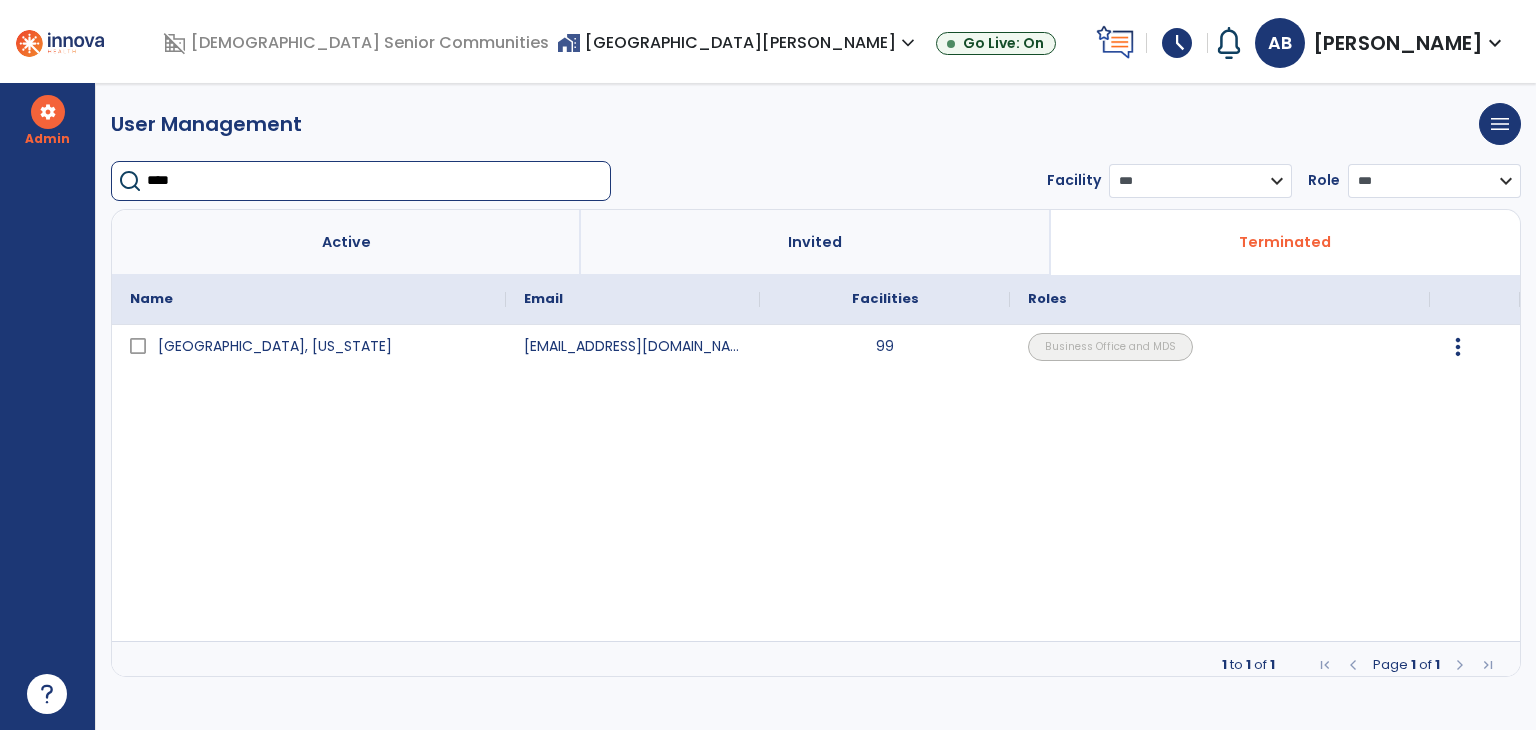 type on "****" 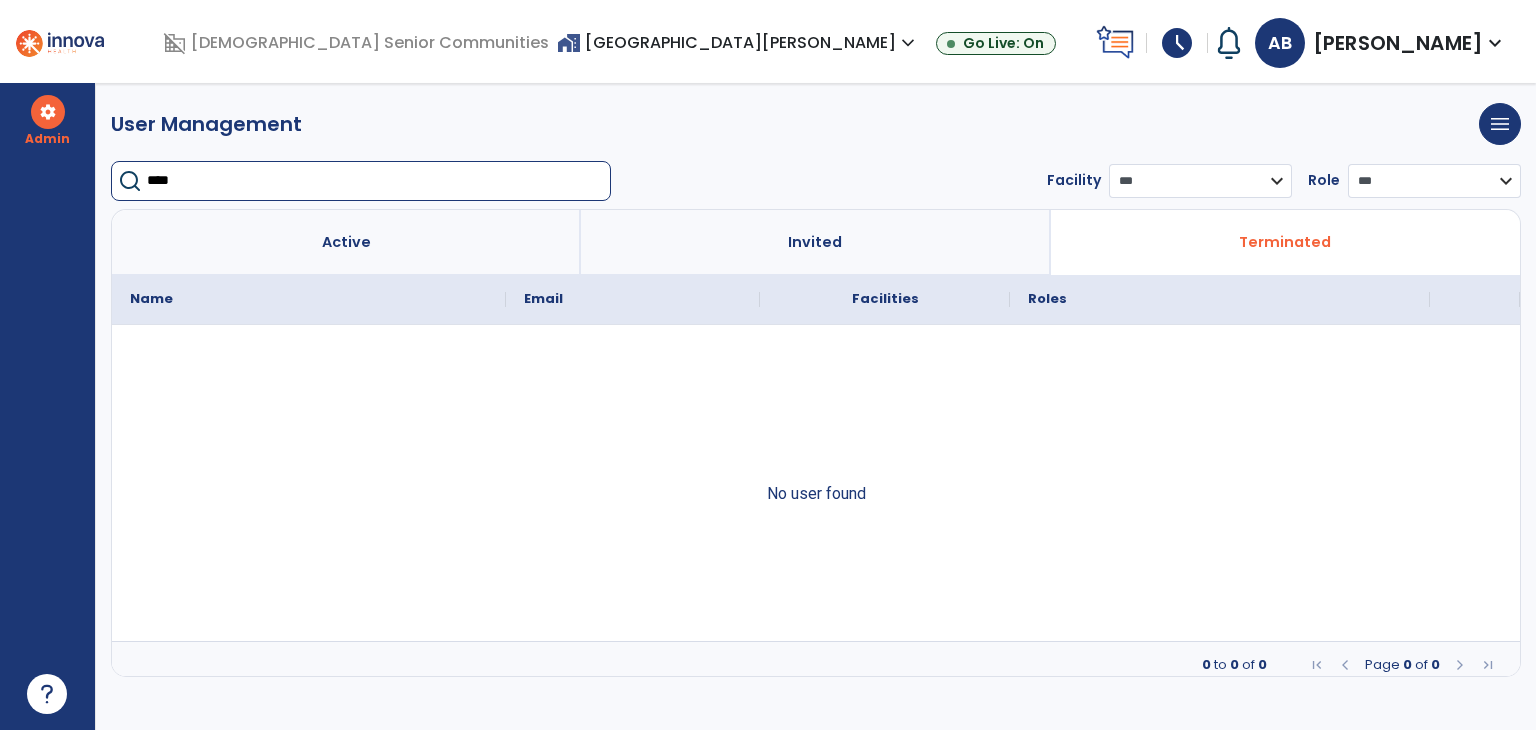 click on "****" at bounding box center [378, 181] 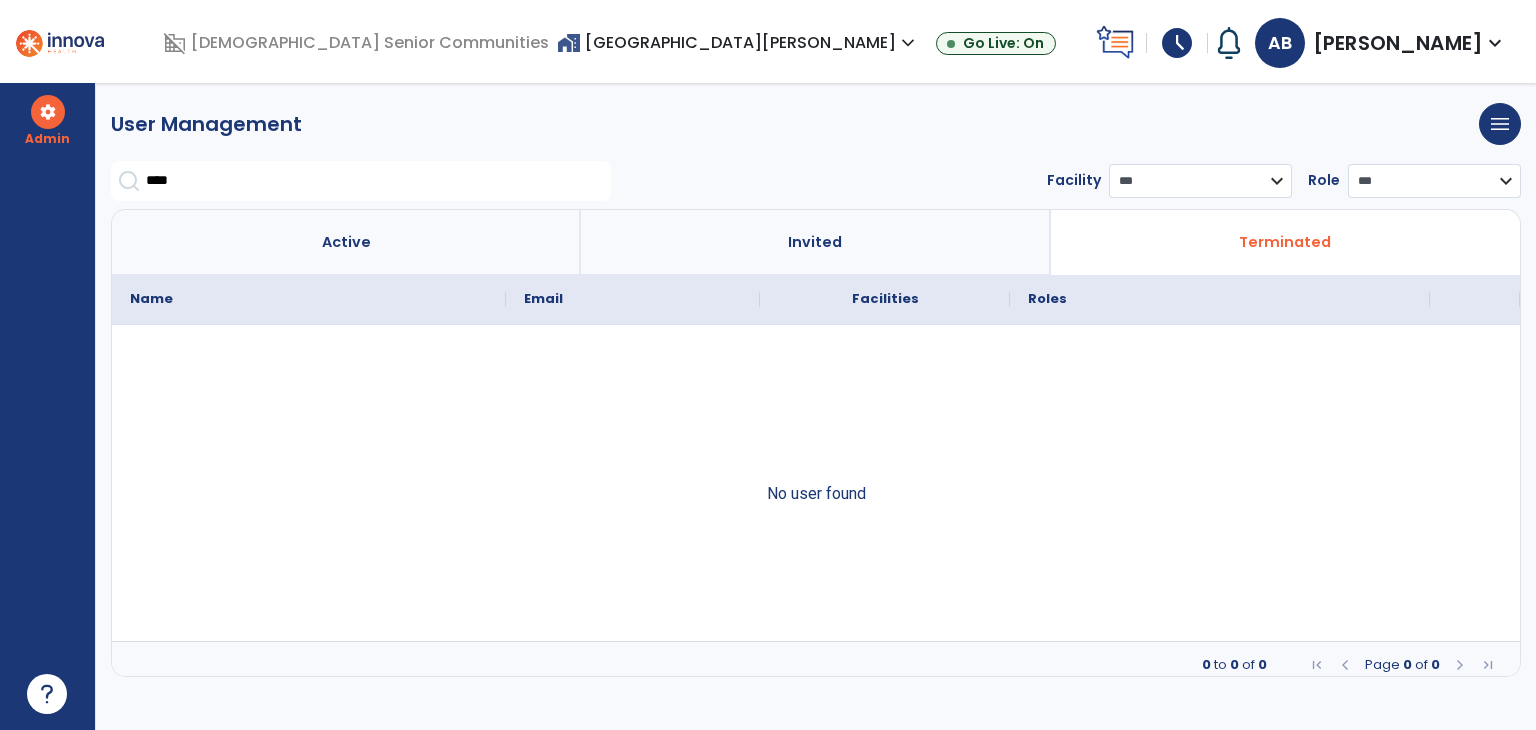 click on "Active" at bounding box center [346, 242] 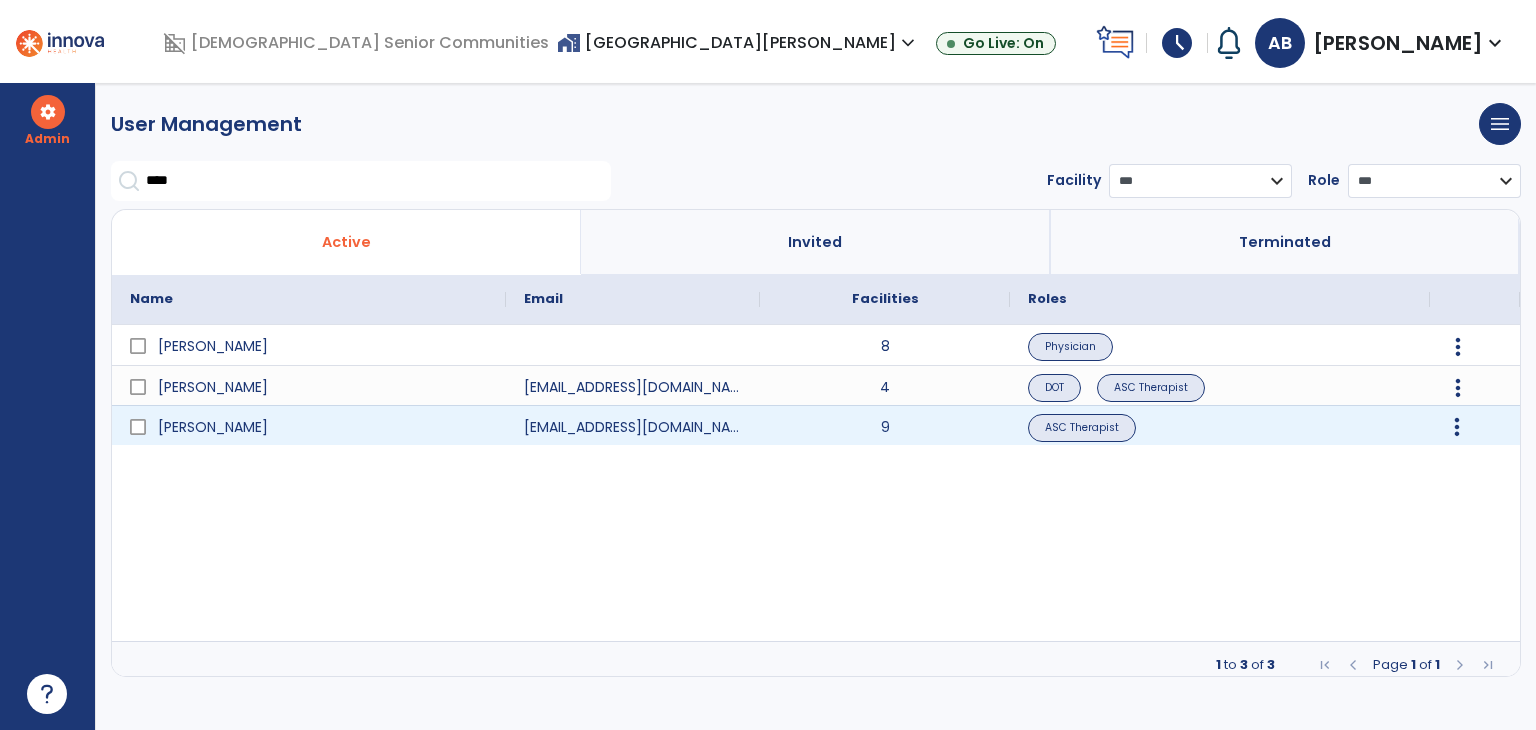 click on "View User   Terminate User" 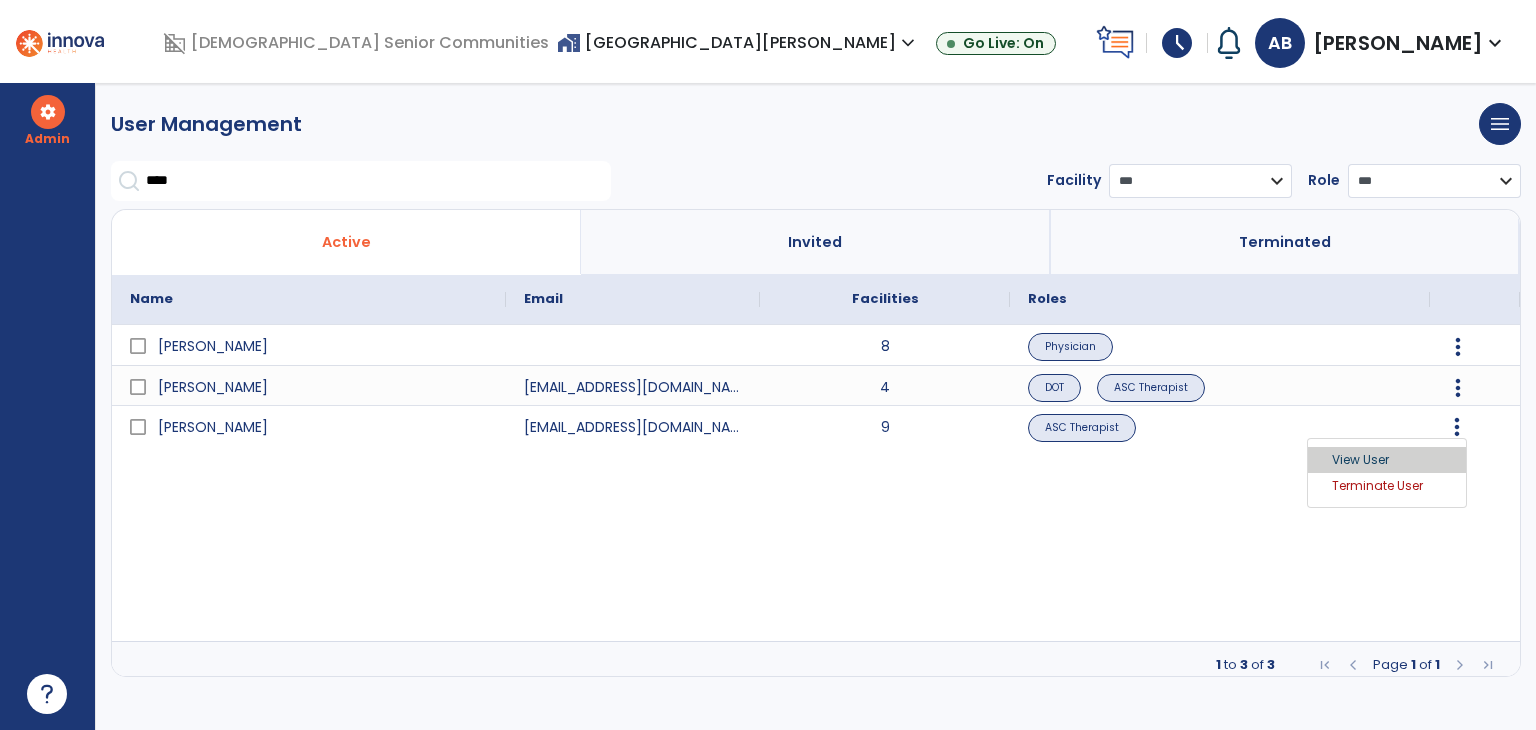 click on "View User" at bounding box center (1387, 460) 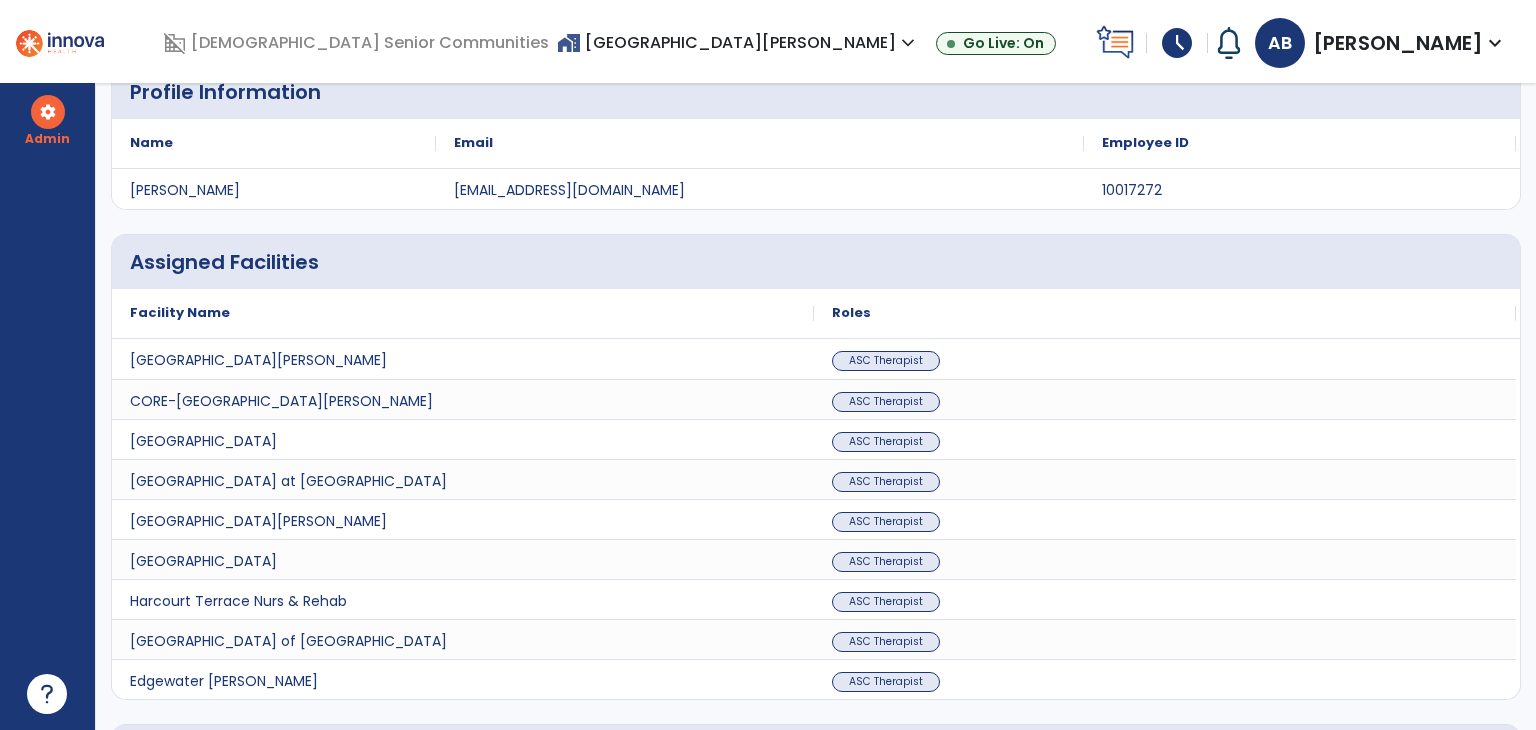 scroll, scrollTop: 0, scrollLeft: 0, axis: both 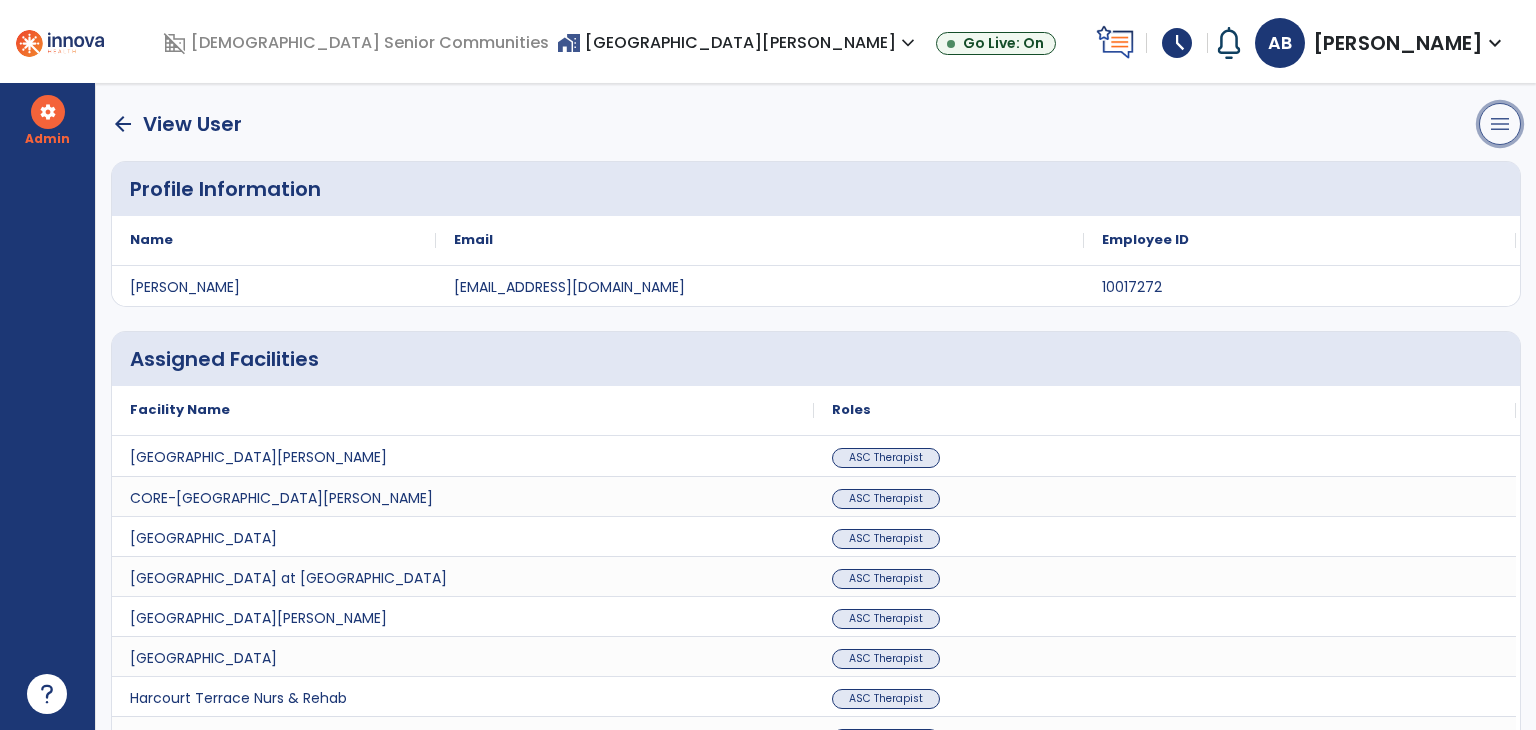 click on "menu" at bounding box center [1500, 124] 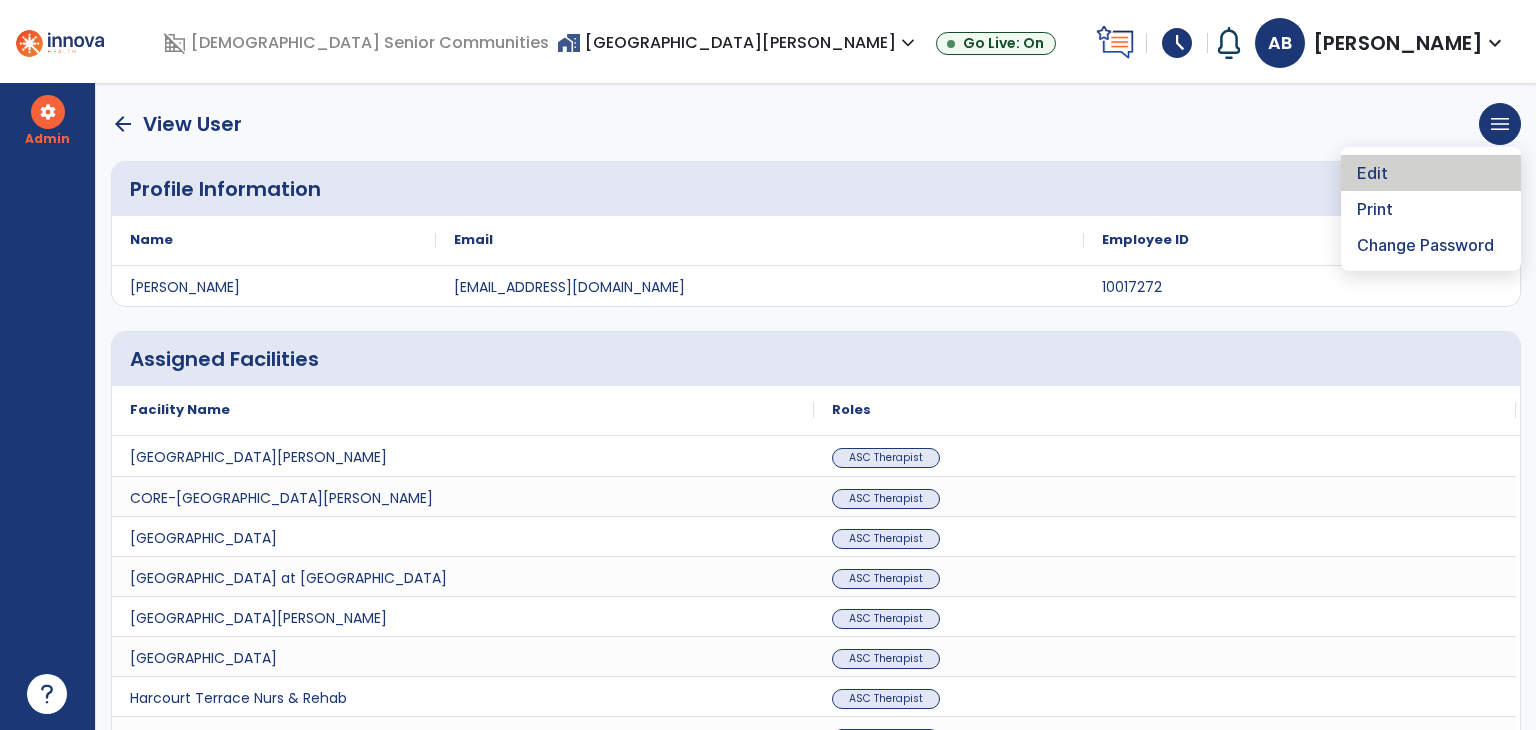 click on "Edit" 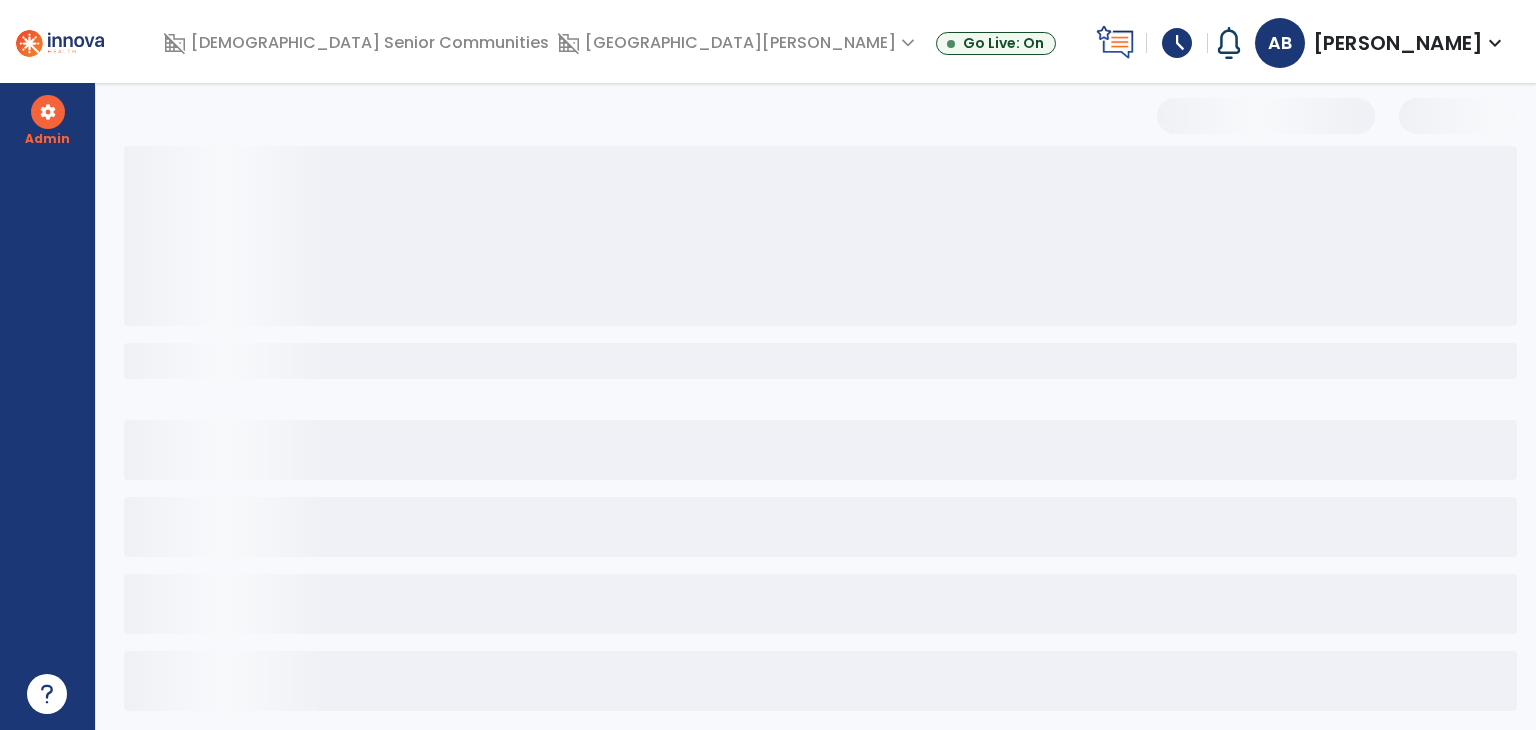 select on "**" 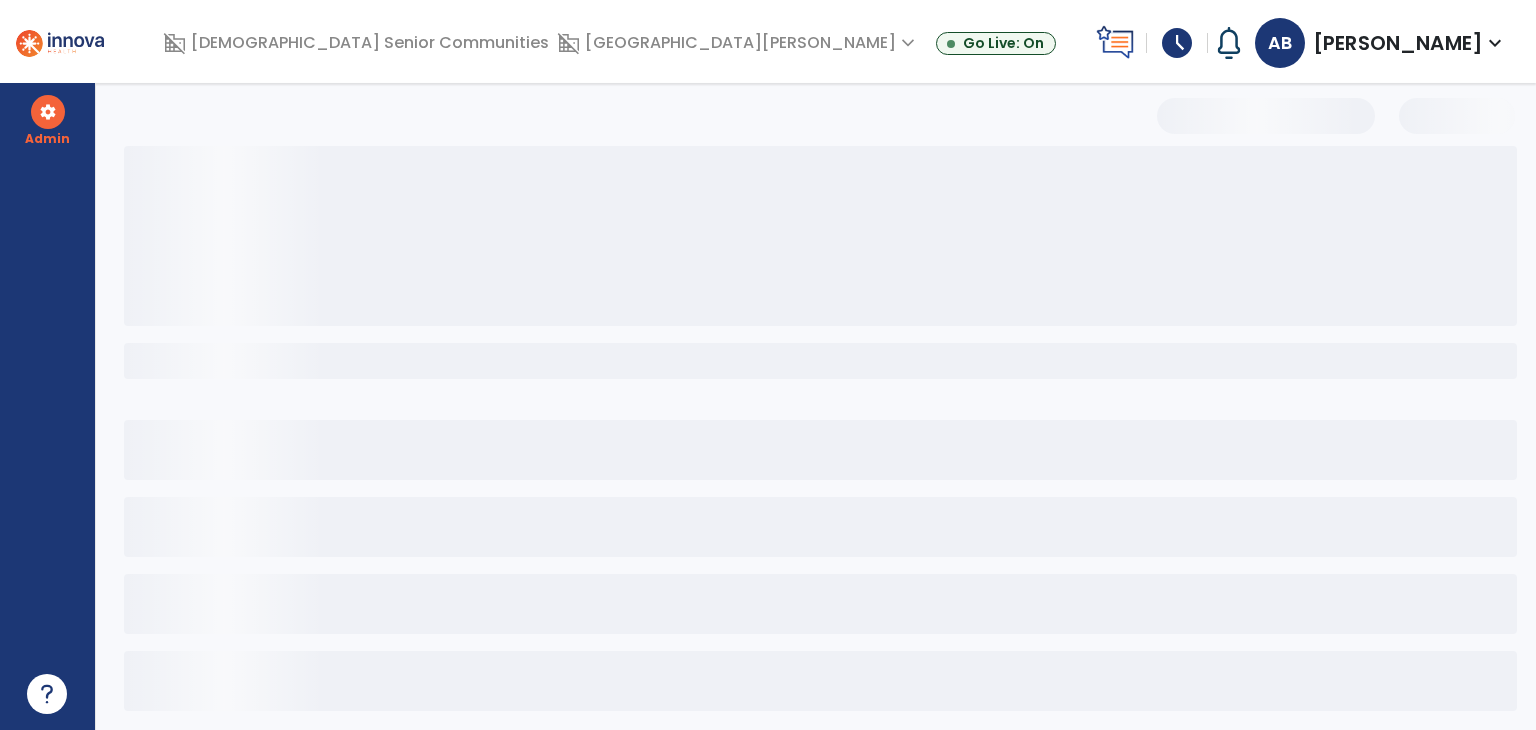 select on "**" 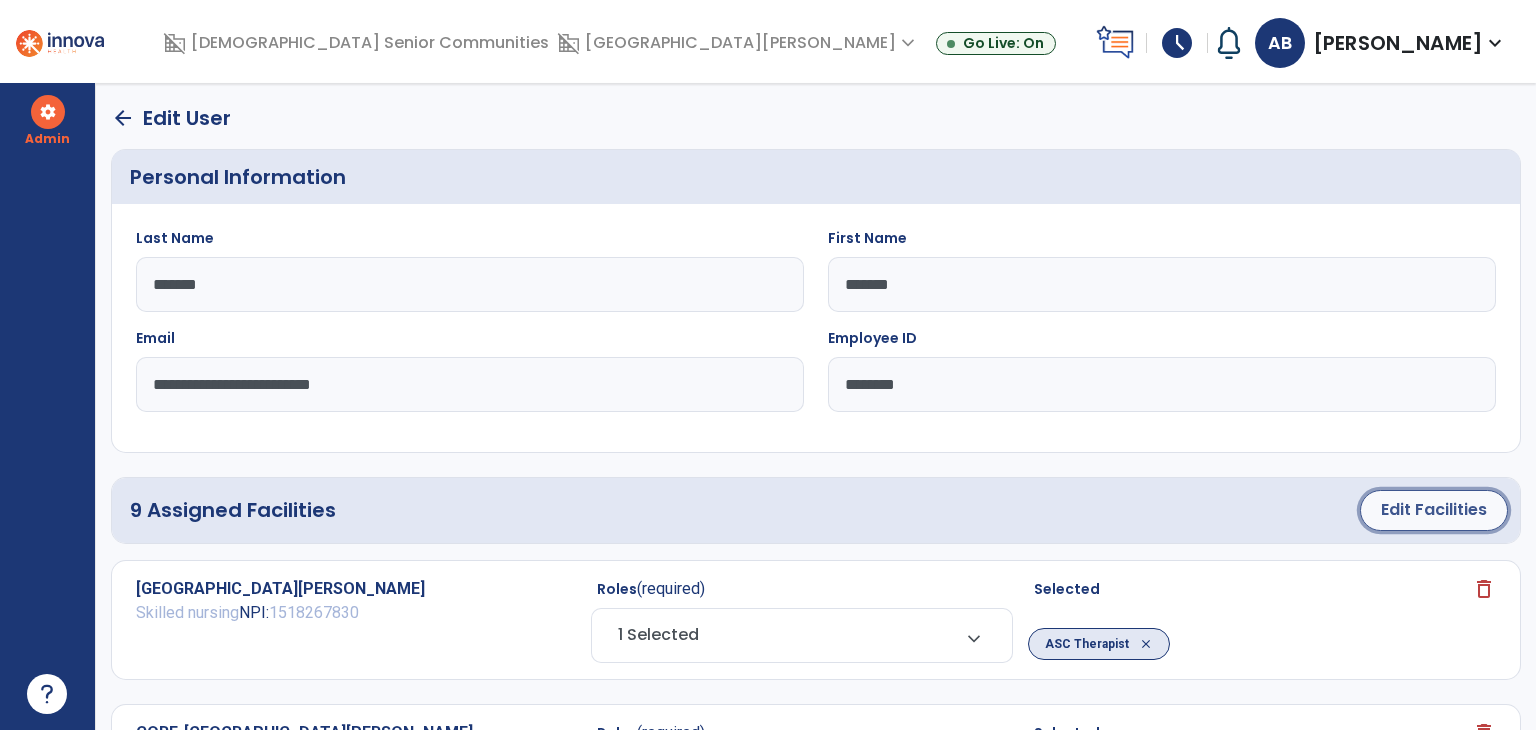 click on "Edit Facilities" 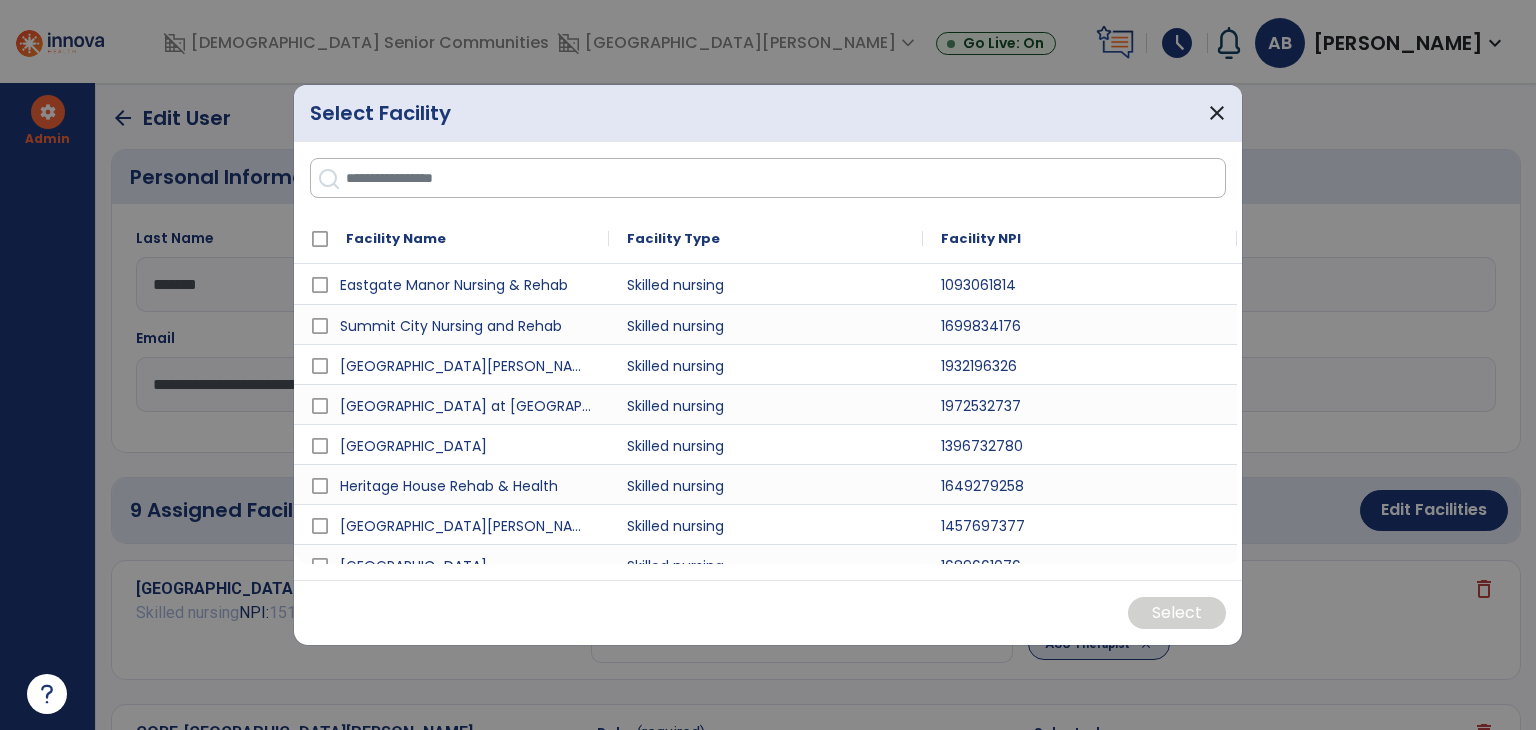 click on "Facility Name
Facility Type
Facility NPI" at bounding box center [768, 361] 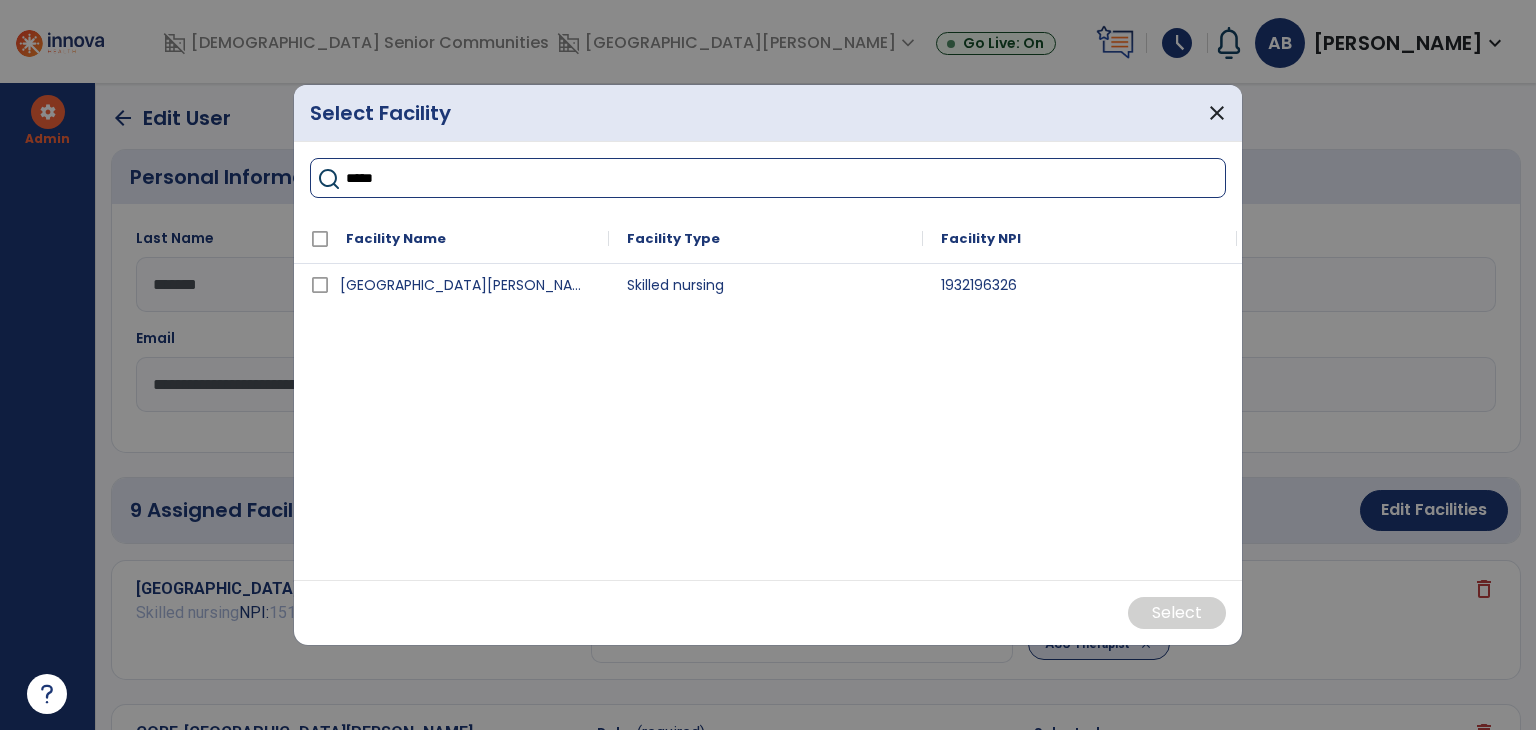 type on "*****" 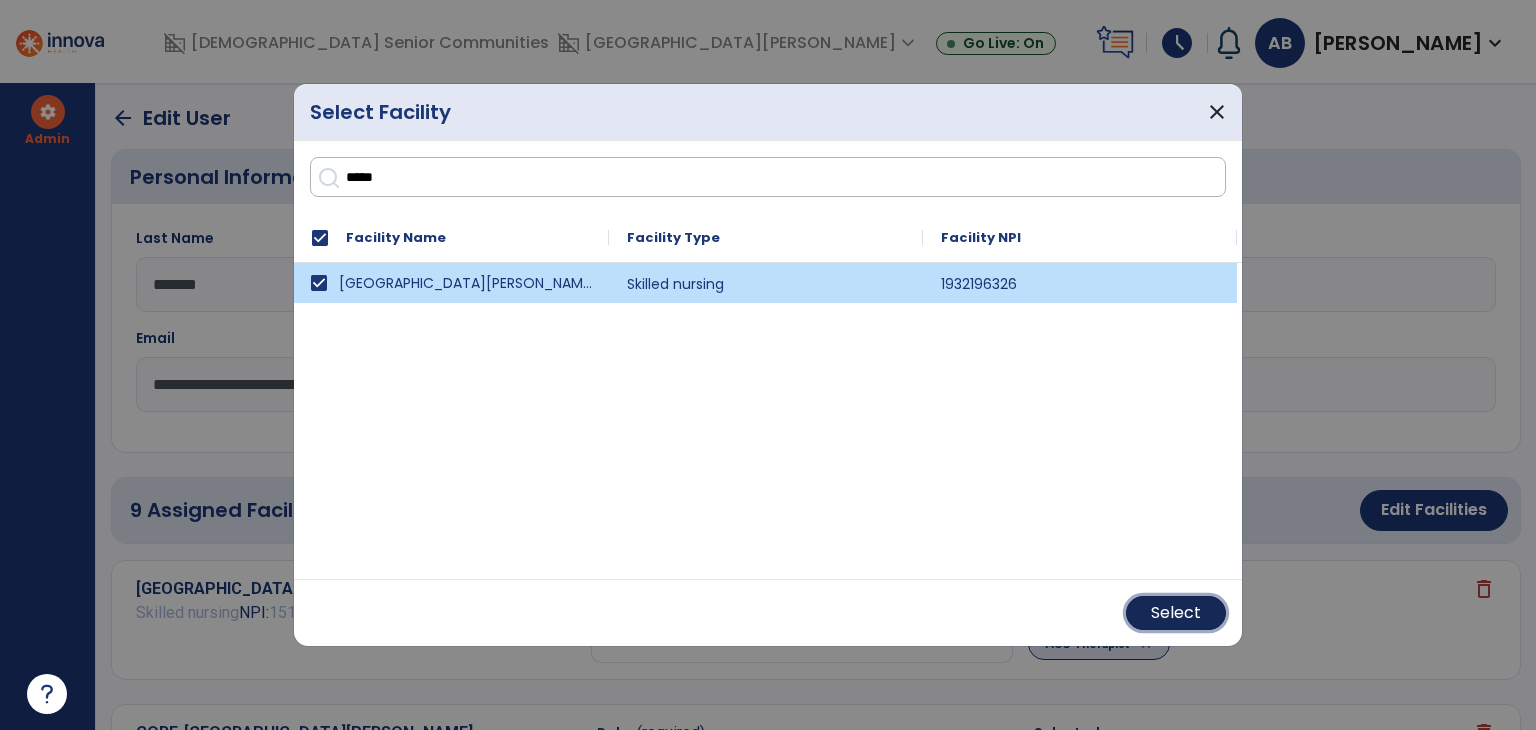 click on "Select" at bounding box center (1176, 613) 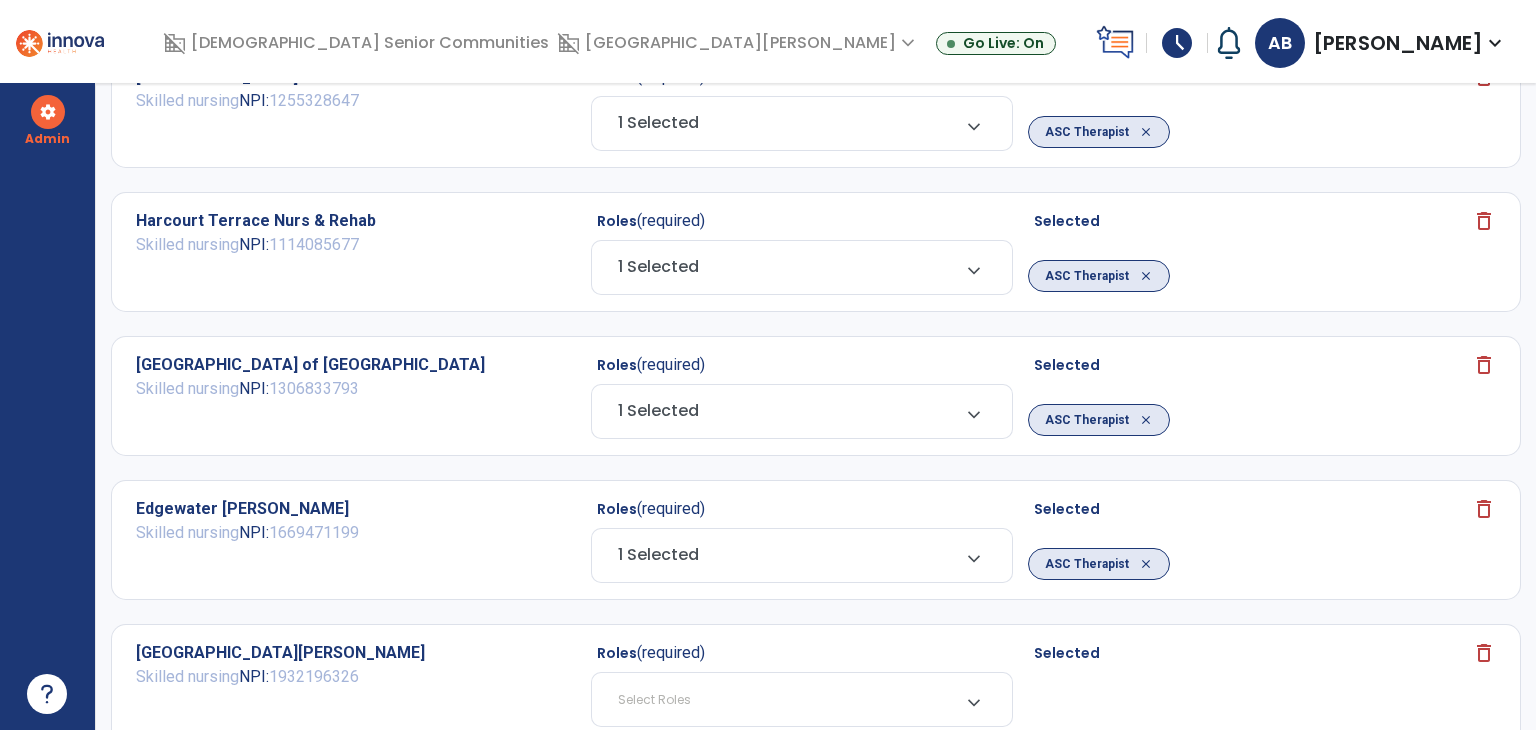 scroll, scrollTop: 1500, scrollLeft: 0, axis: vertical 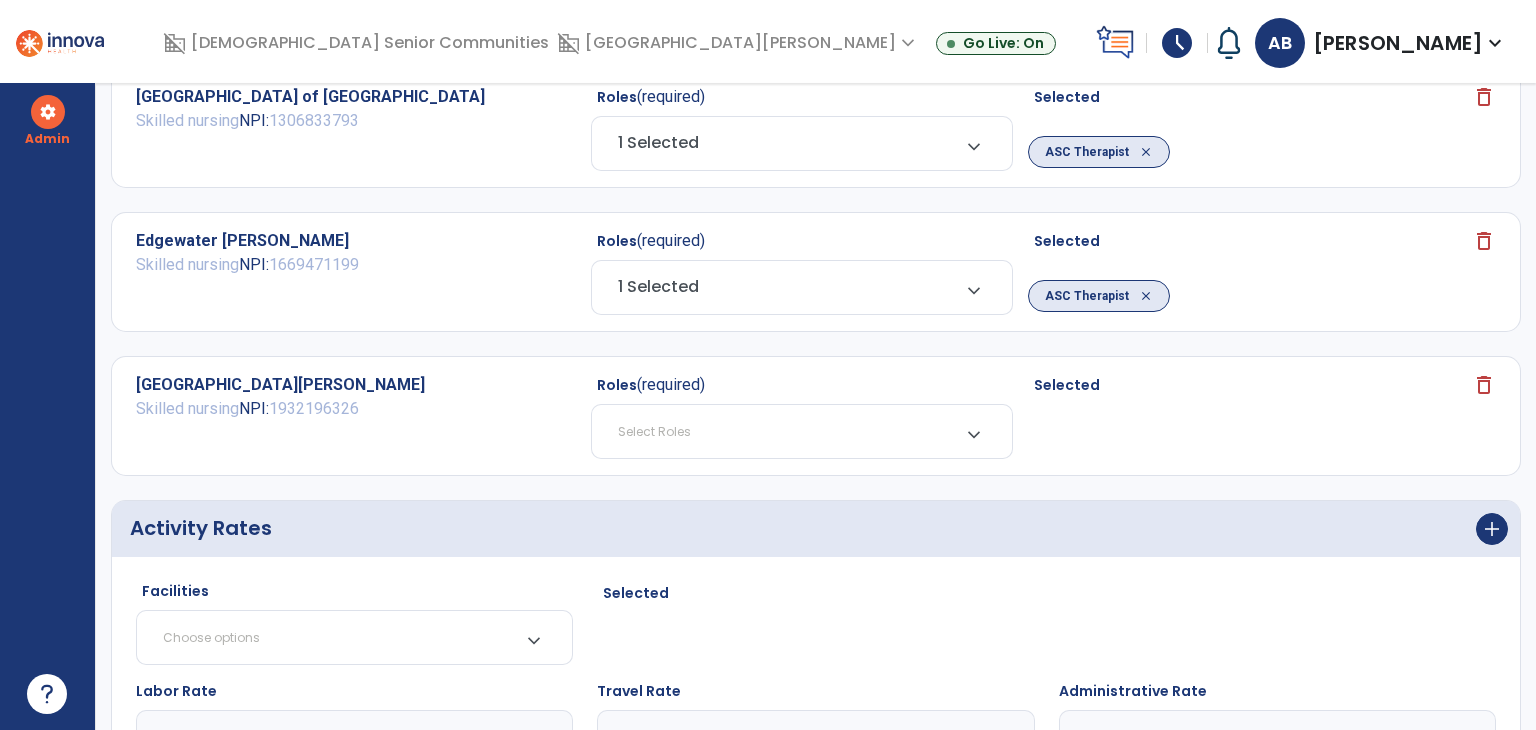 click on "Select Roles  expand_more" at bounding box center [802, 431] 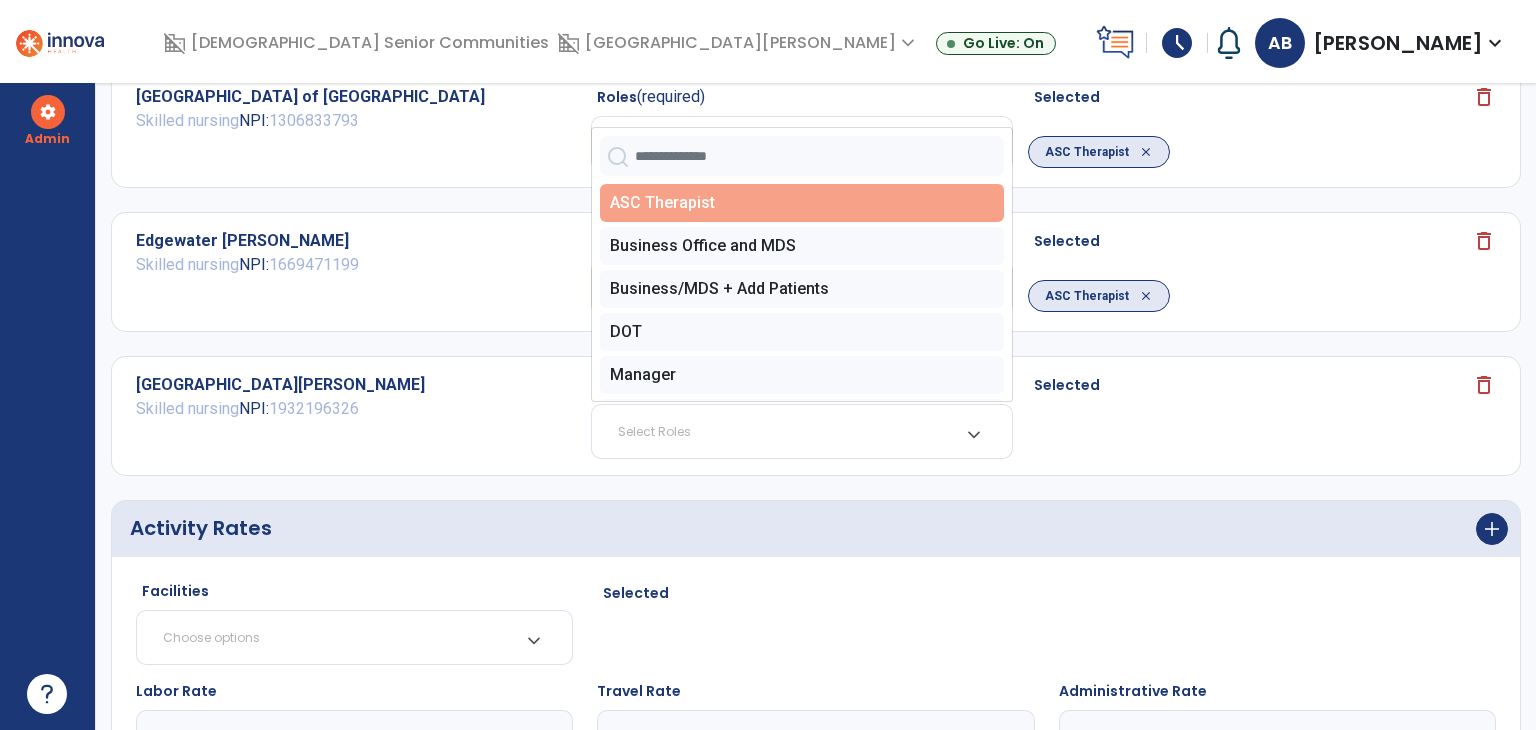 click on "ASC Therapist" 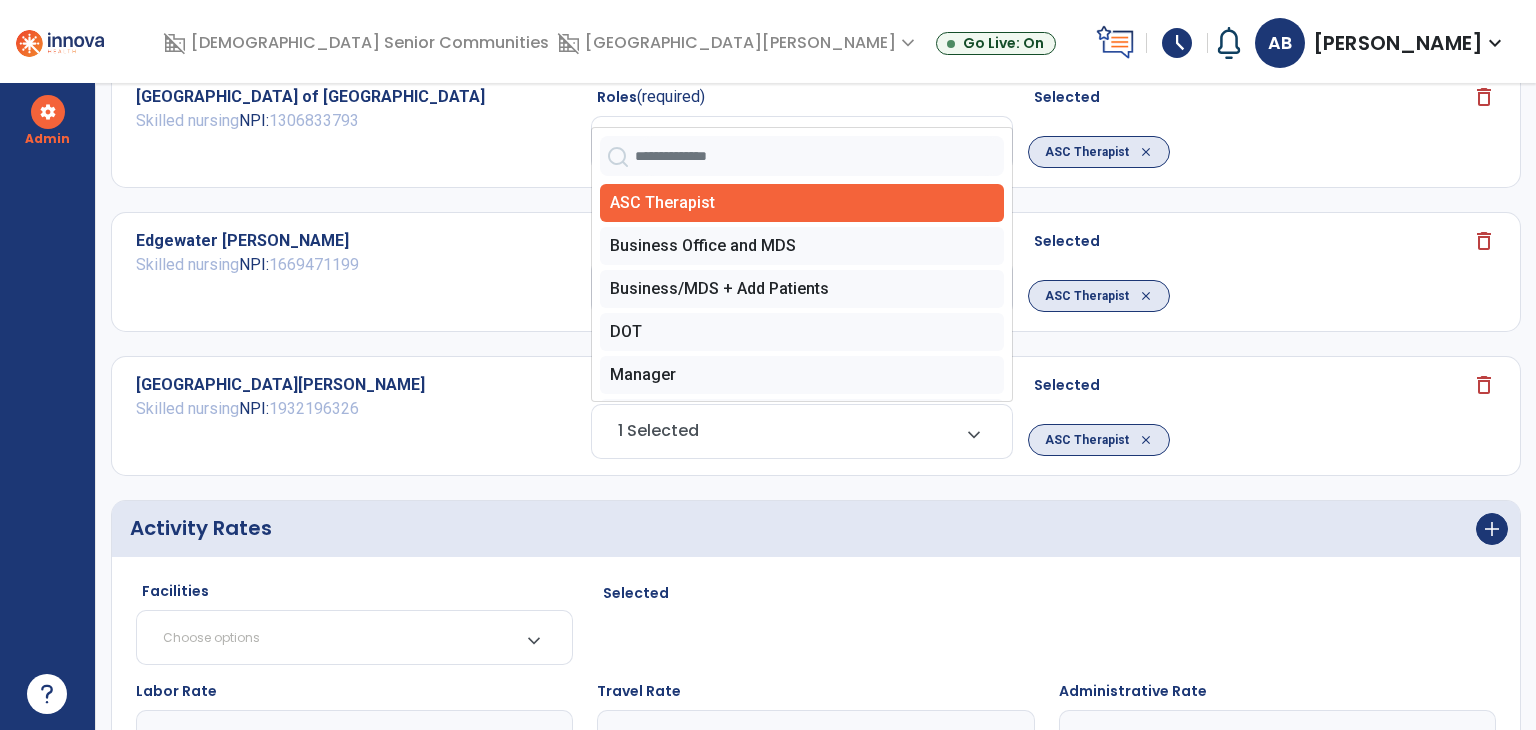 click on "Edgewater [PERSON_NAME] Skilled nursing     NPI:  [US_HEALTHCARE_NPI]  Roles  (required) 1 Selected  expand_more   ASC Therapist   Business Office and MDS   Business/MDS + Add Patients   DOT   Manager   Read Only   Regional Director of Therapy   Staff   Super User   System Admin   Therapist  Selected  ASC Therapist  close  delete" 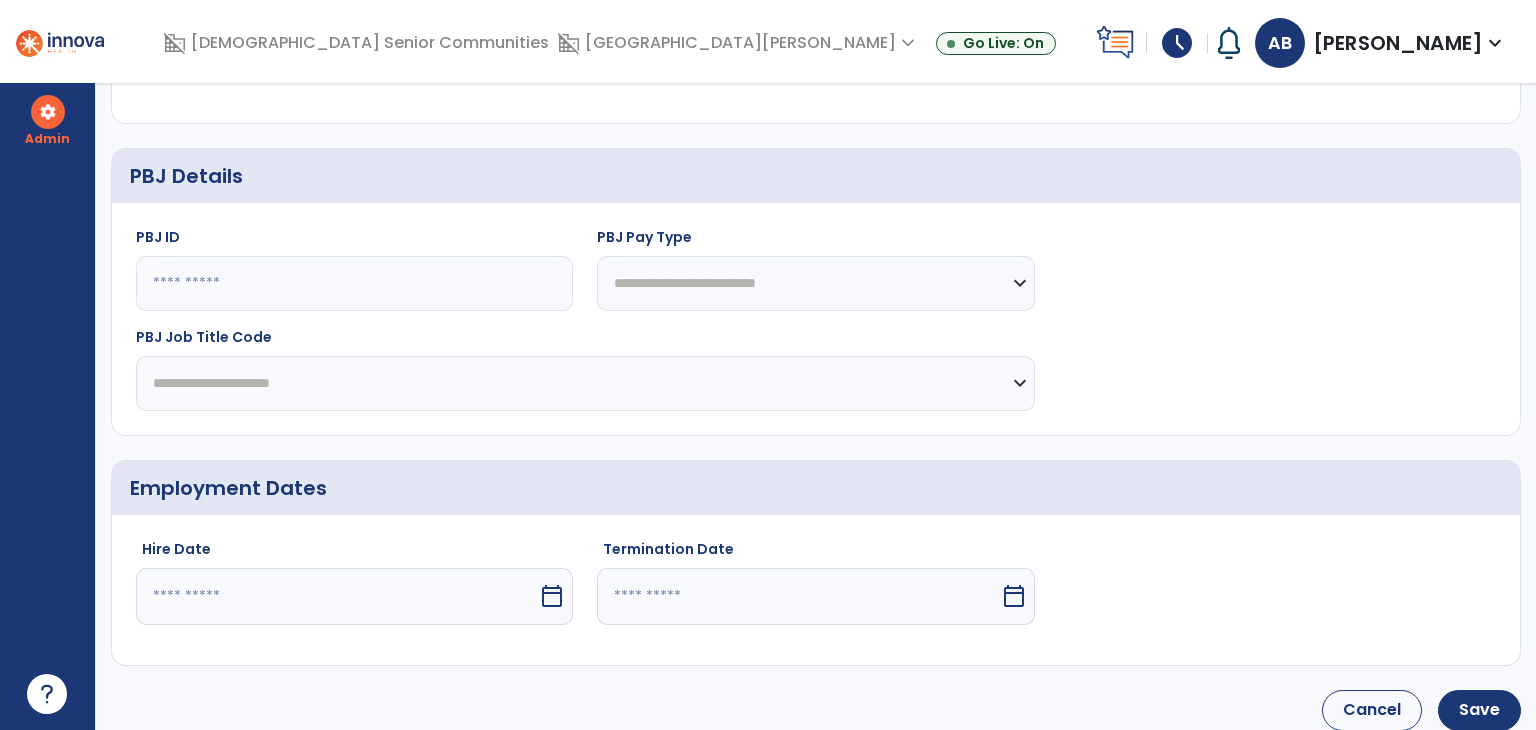 scroll, scrollTop: 2787, scrollLeft: 0, axis: vertical 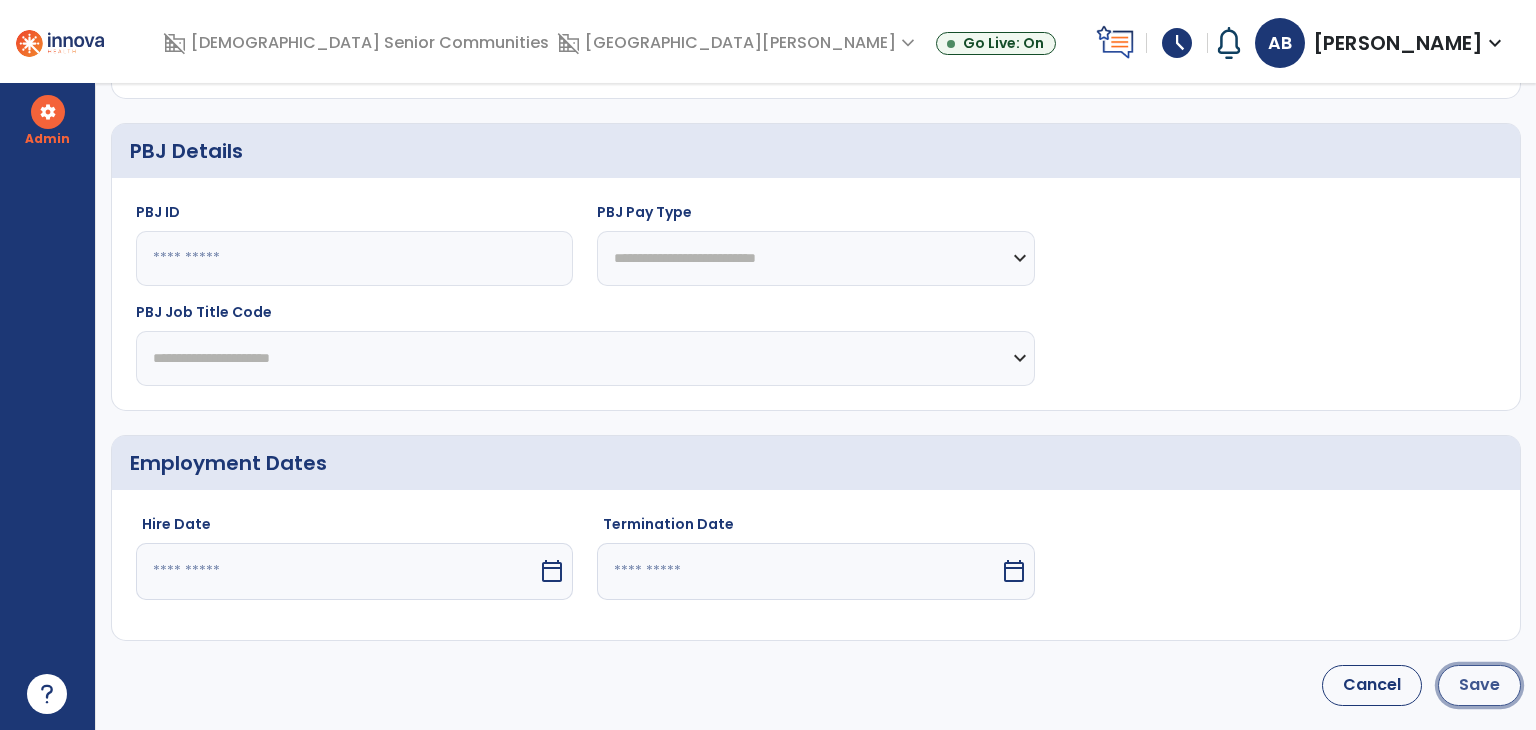 click on "Save" 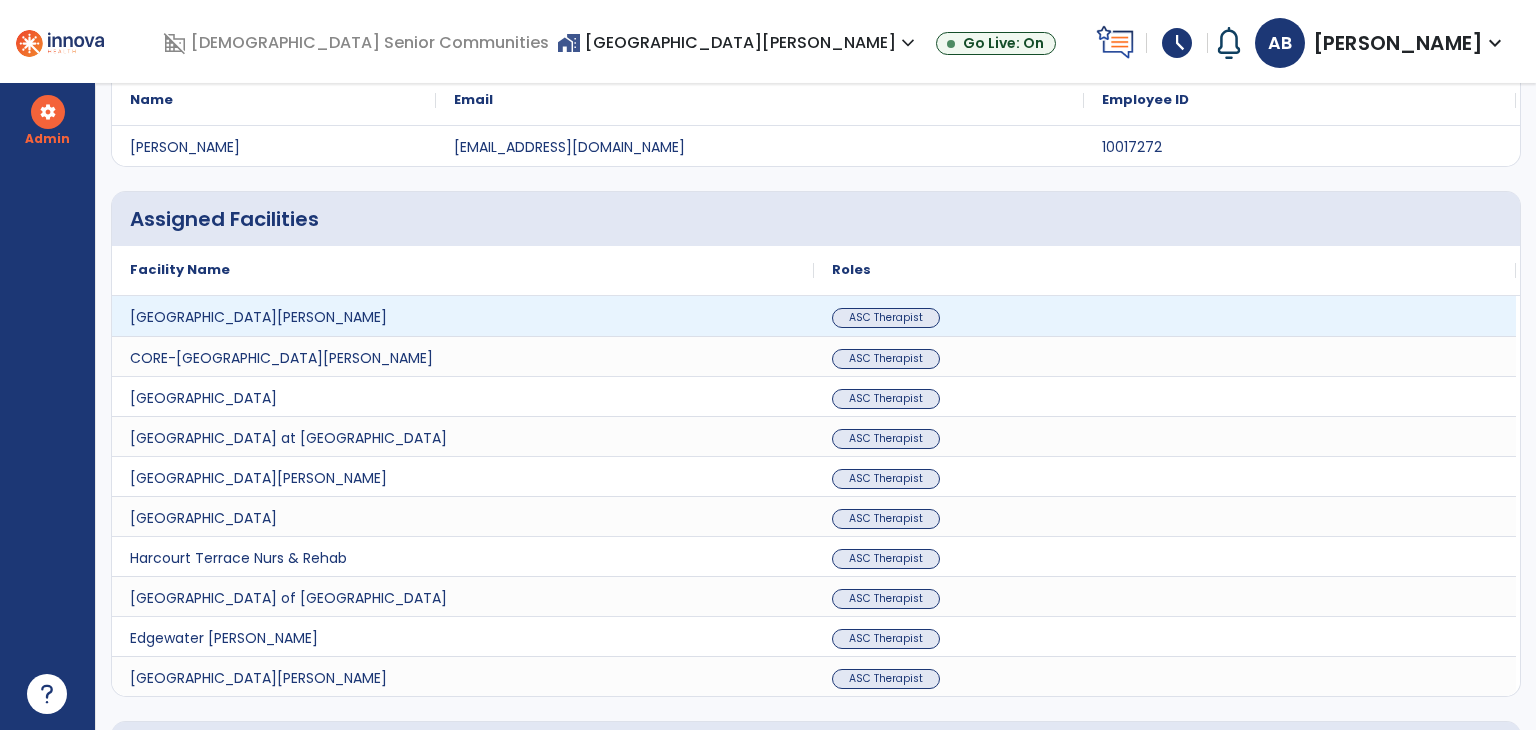 scroll, scrollTop: 0, scrollLeft: 0, axis: both 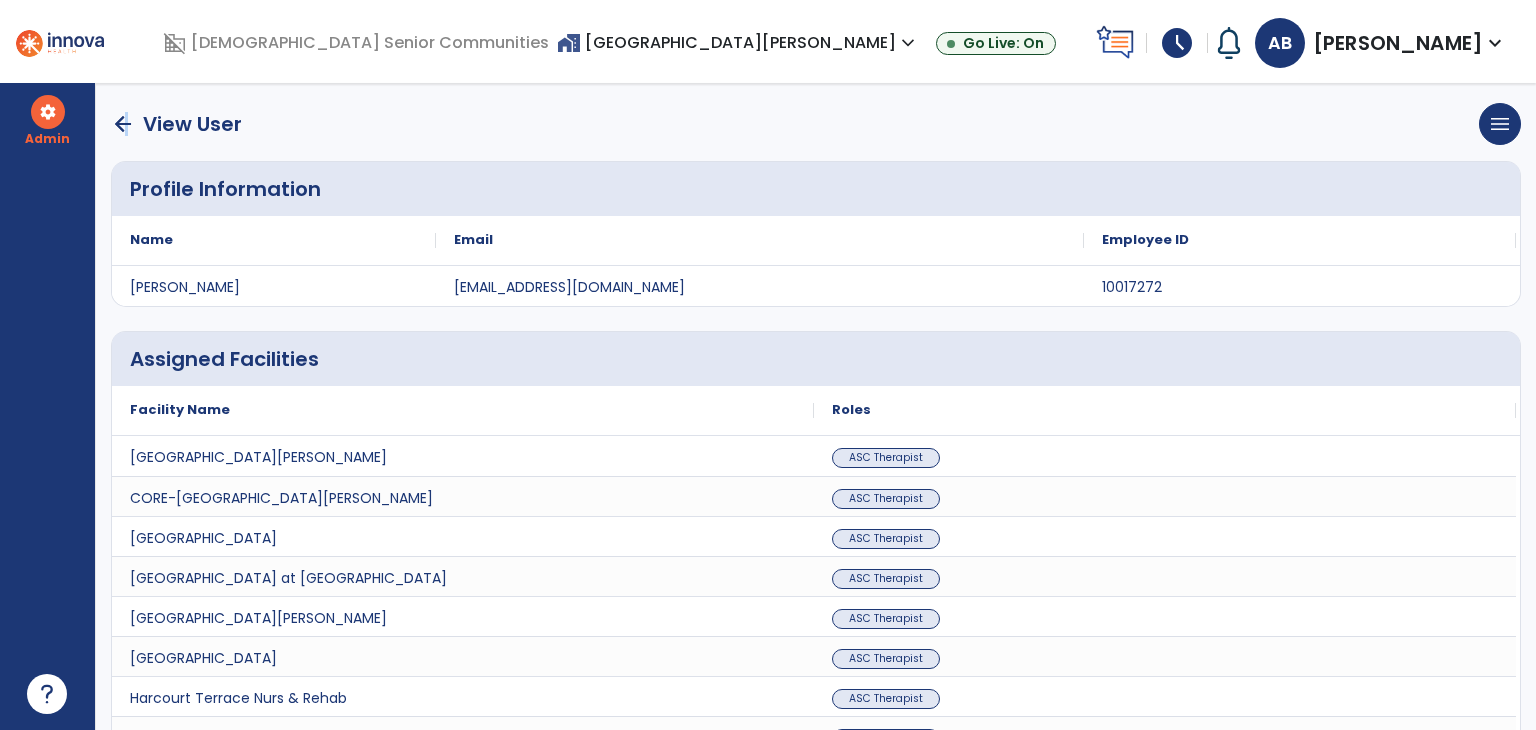 click on "arrow_back" 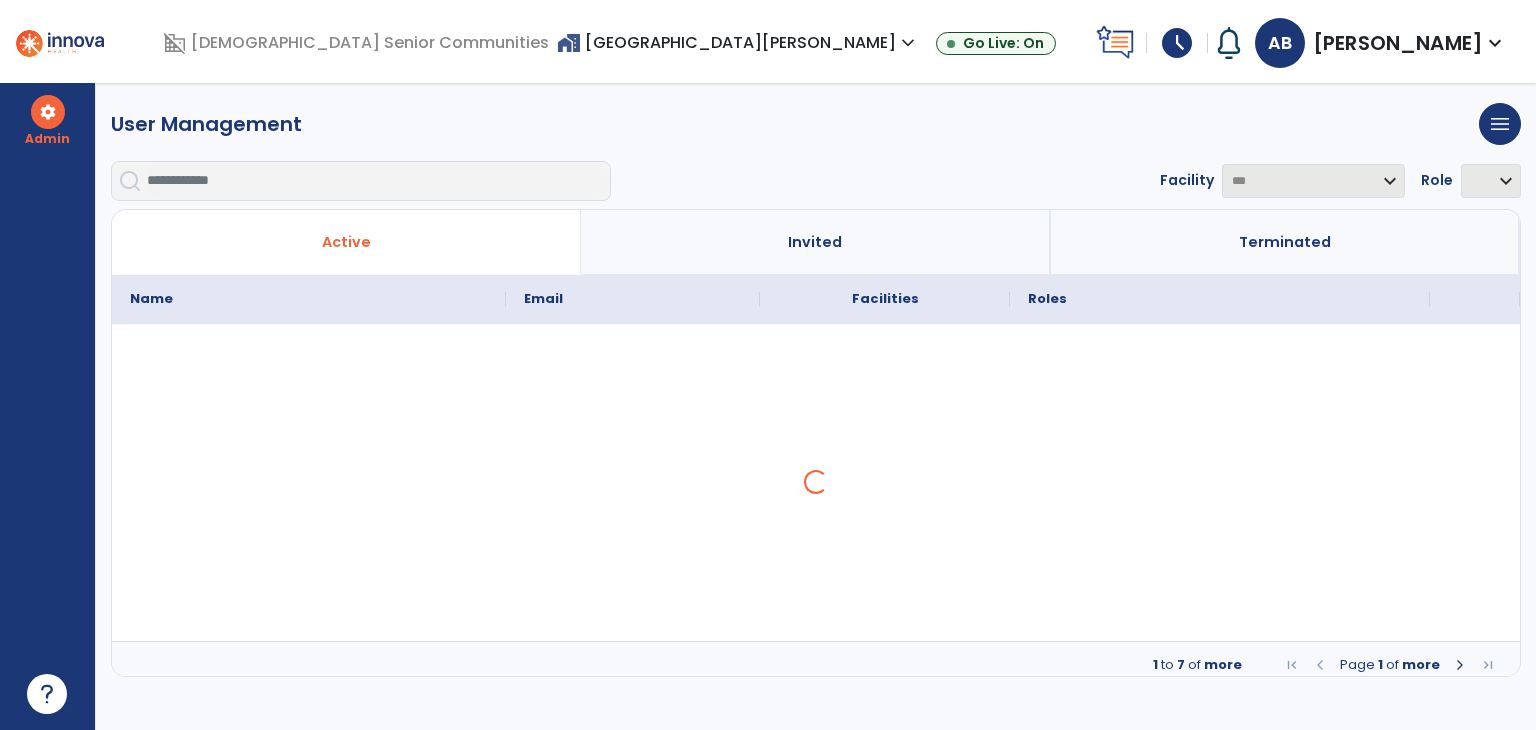 select on "***" 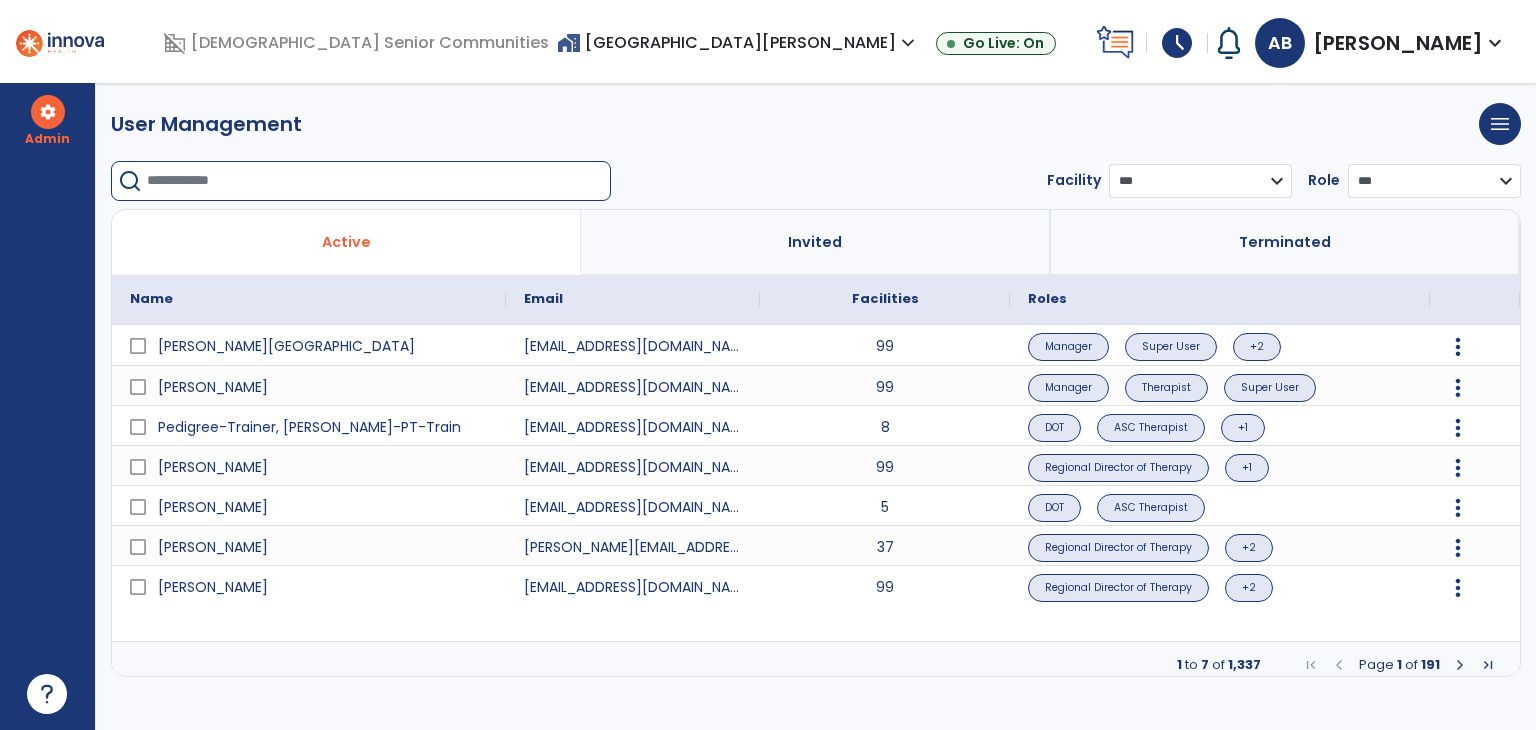 click at bounding box center (378, 181) 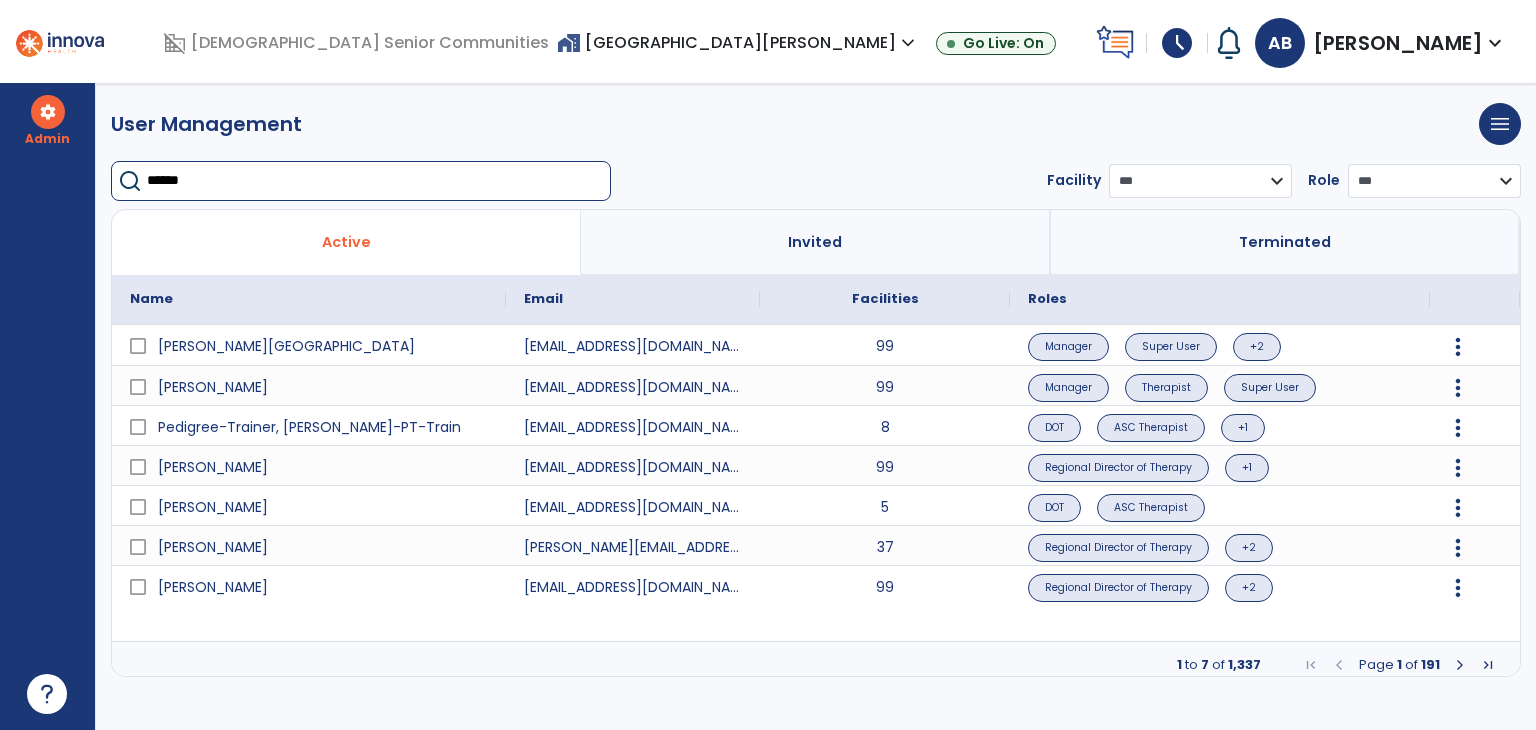 type on "******" 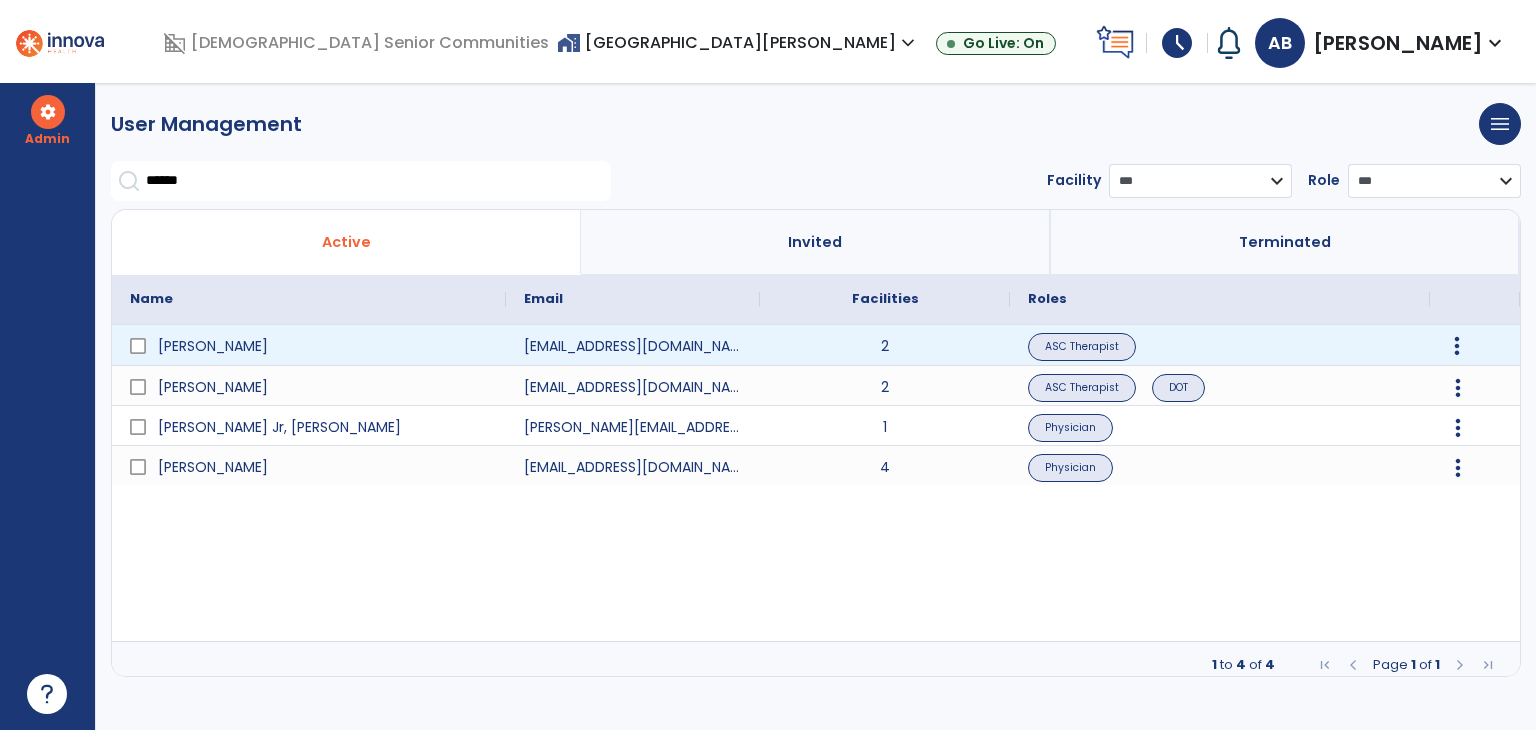 click 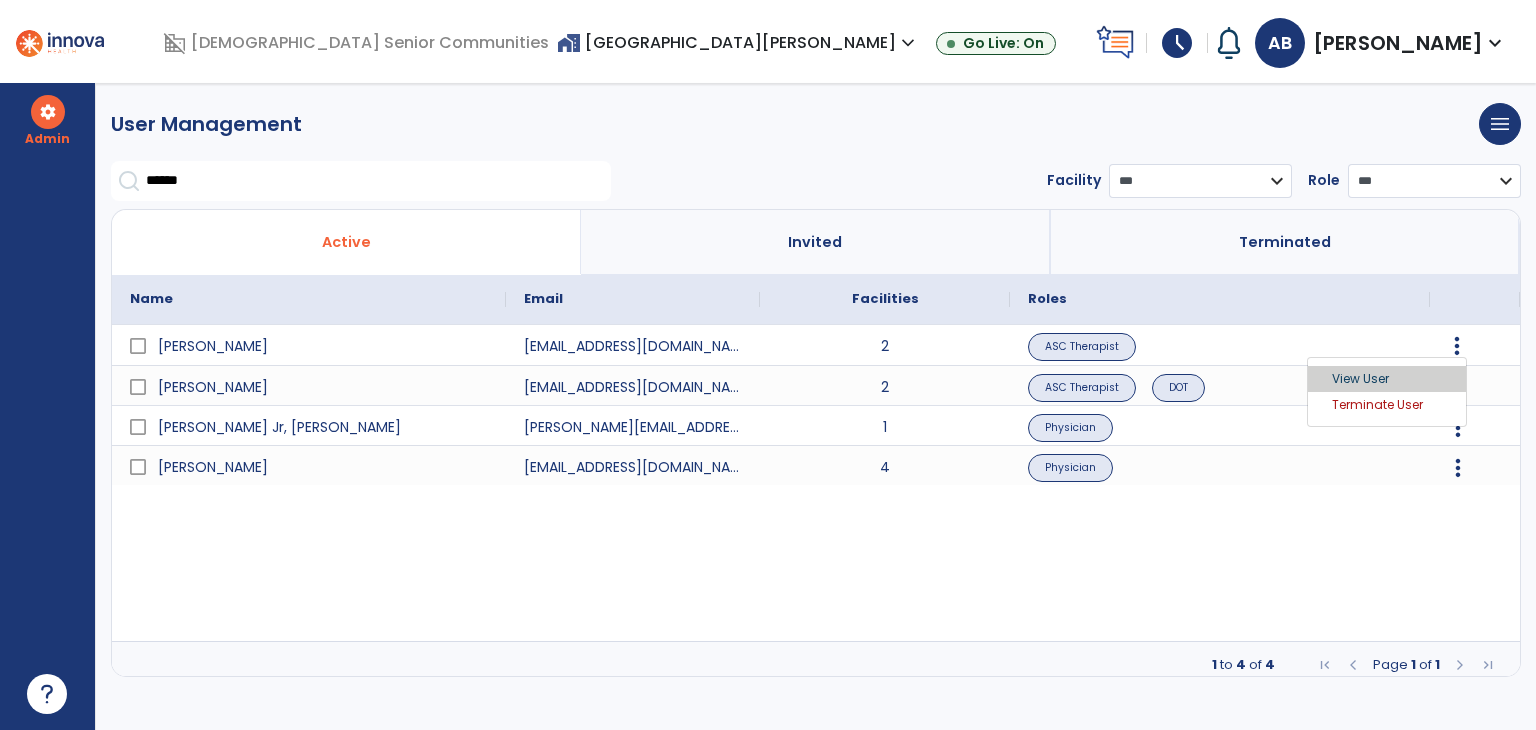 click on "View User" at bounding box center [1387, 379] 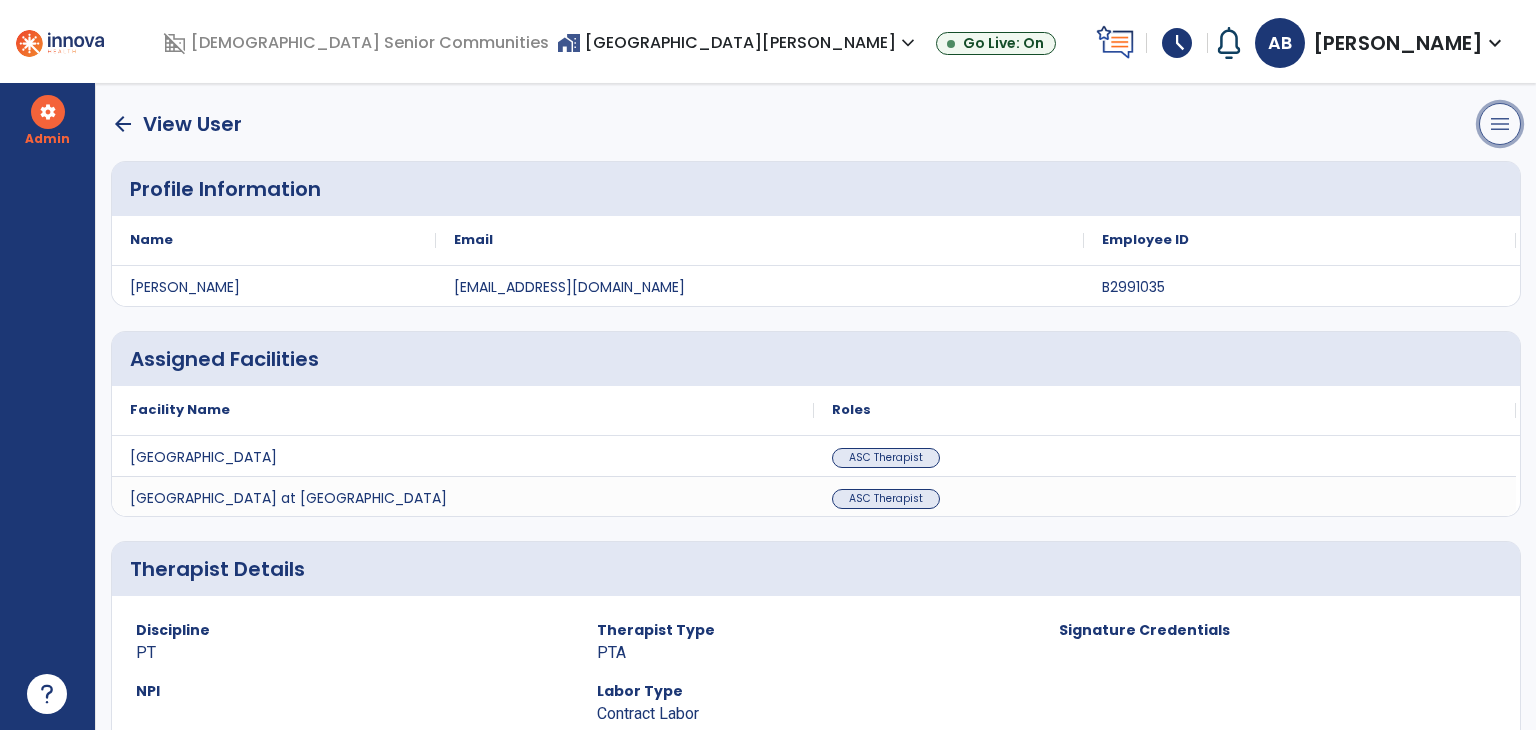 click on "menu" at bounding box center (1500, 124) 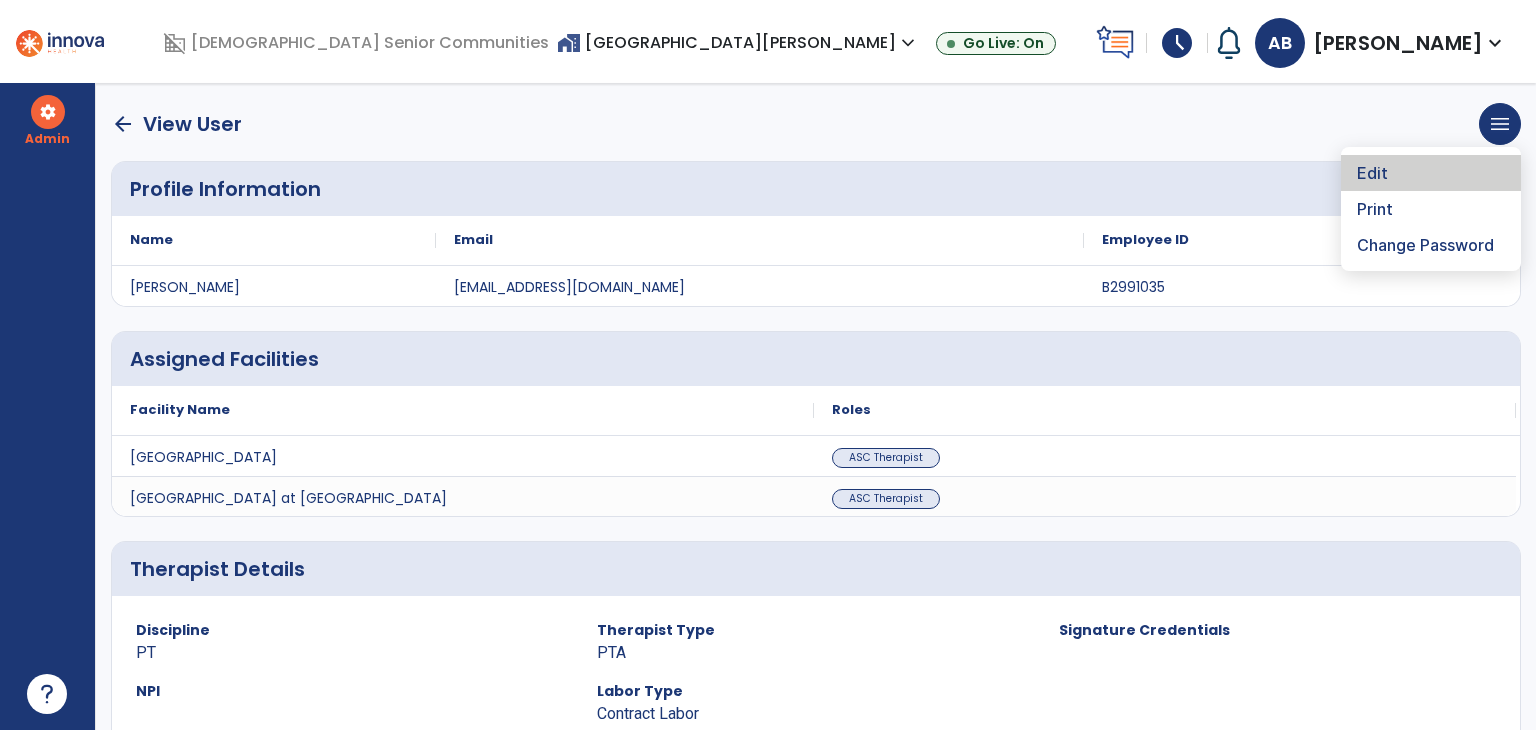click on "Edit" 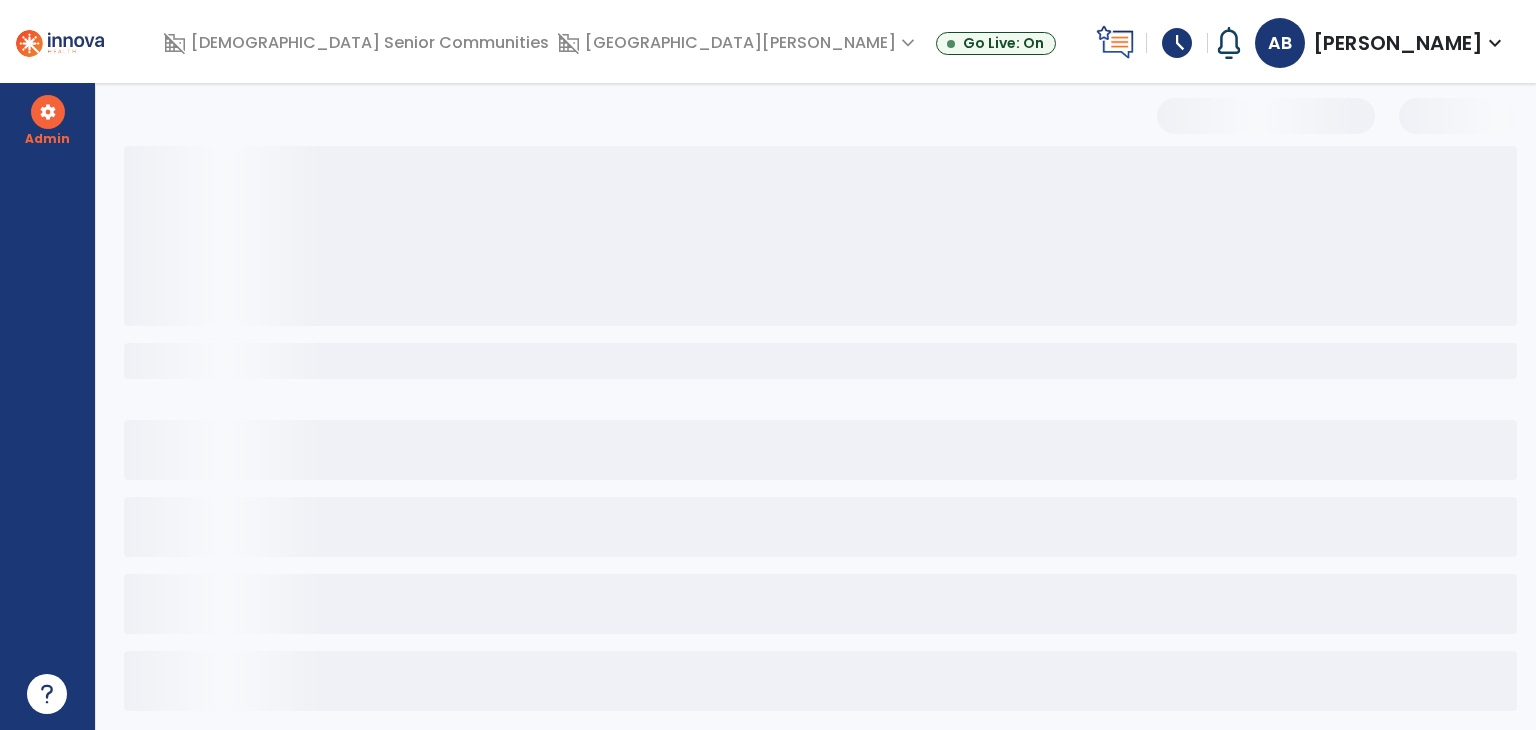 select on "**" 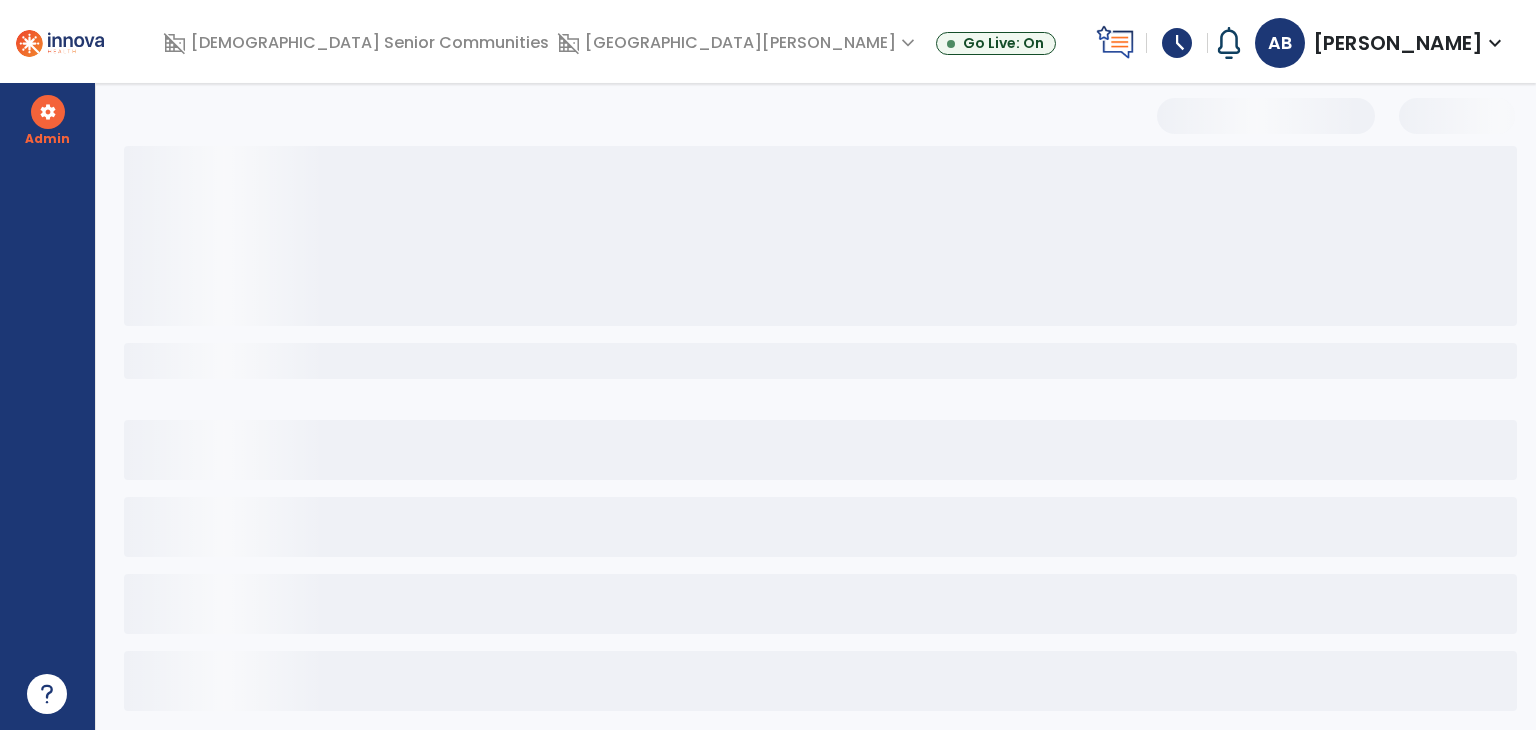 select on "***" 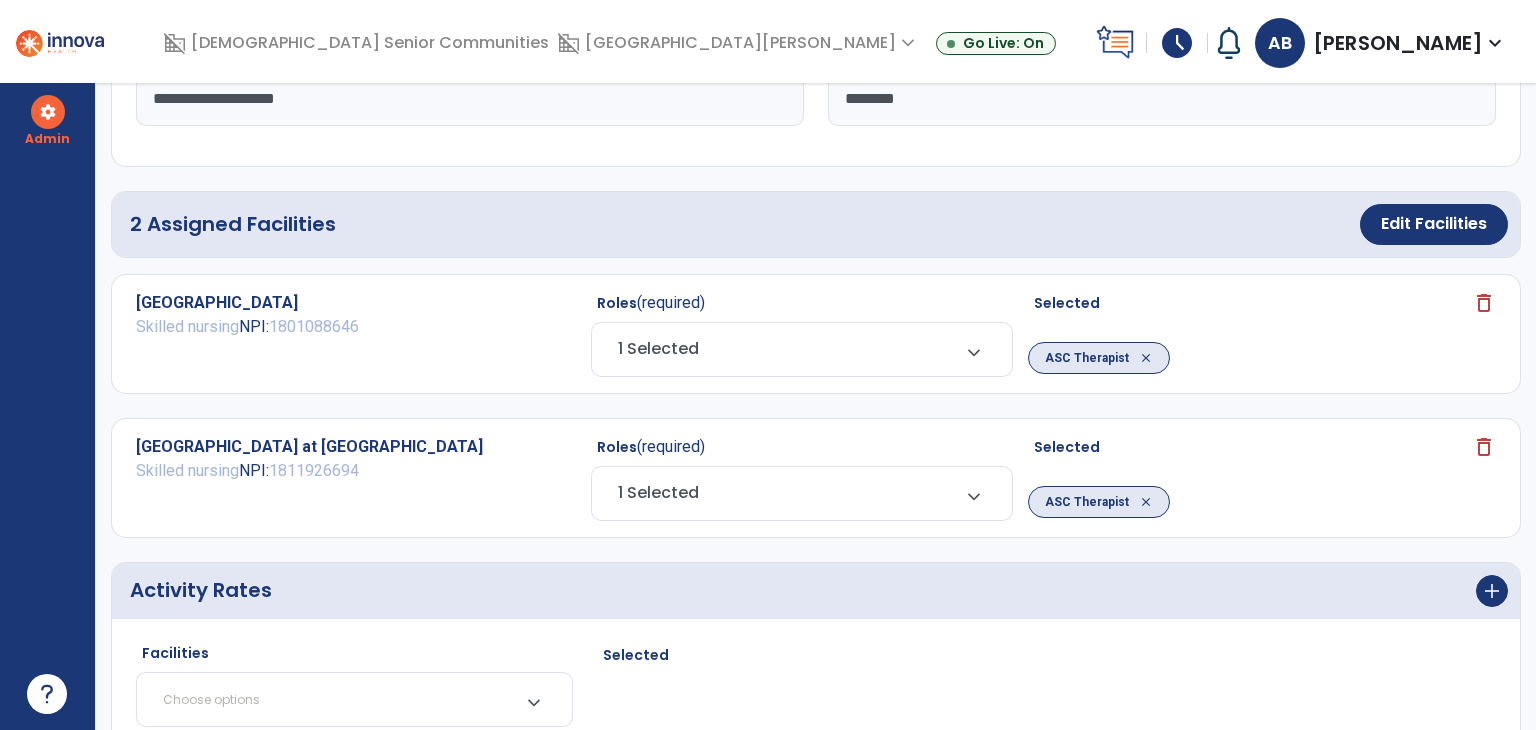 scroll, scrollTop: 200, scrollLeft: 0, axis: vertical 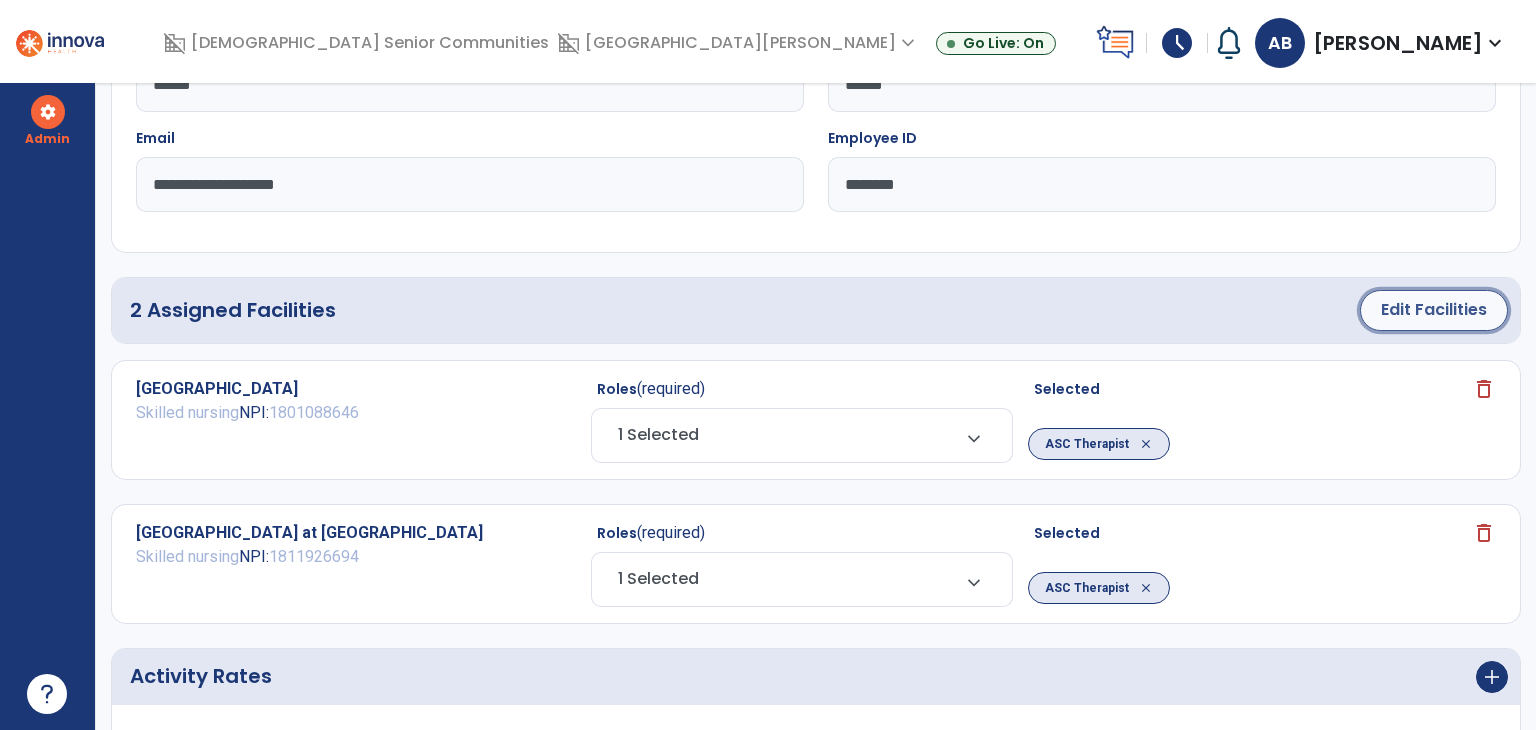 click on "Edit Facilities" 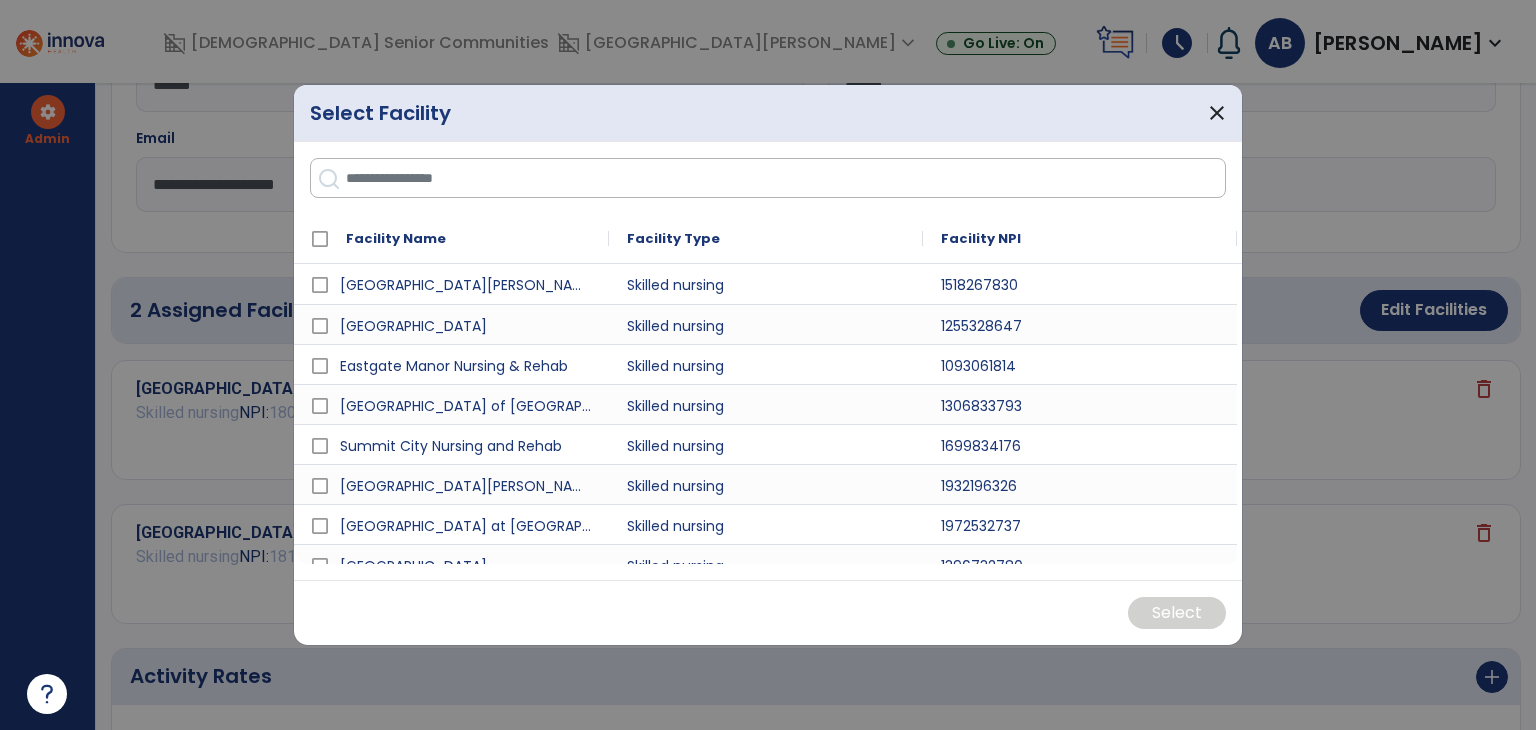 click at bounding box center (785, 178) 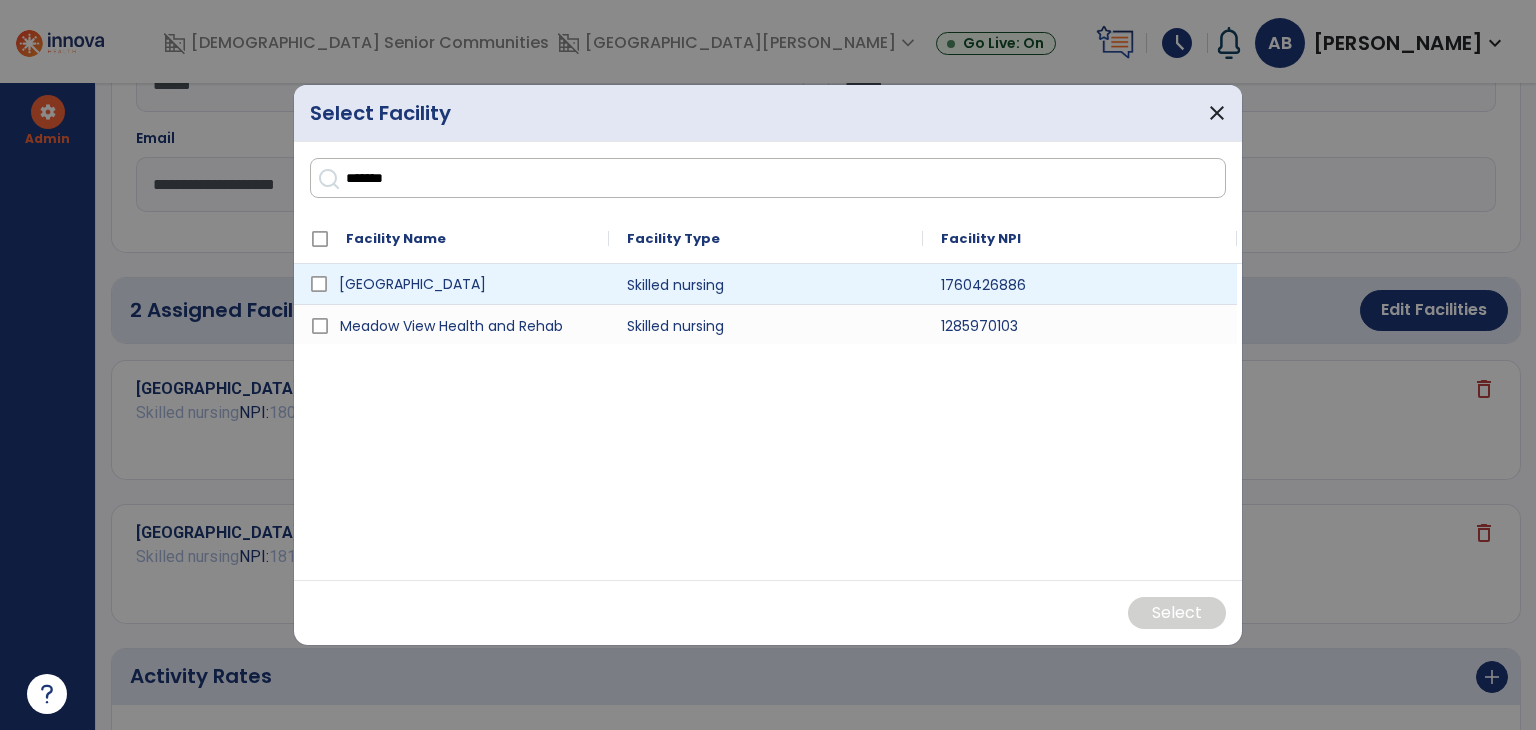 click on "[GEOGRAPHIC_DATA]" at bounding box center (451, 284) 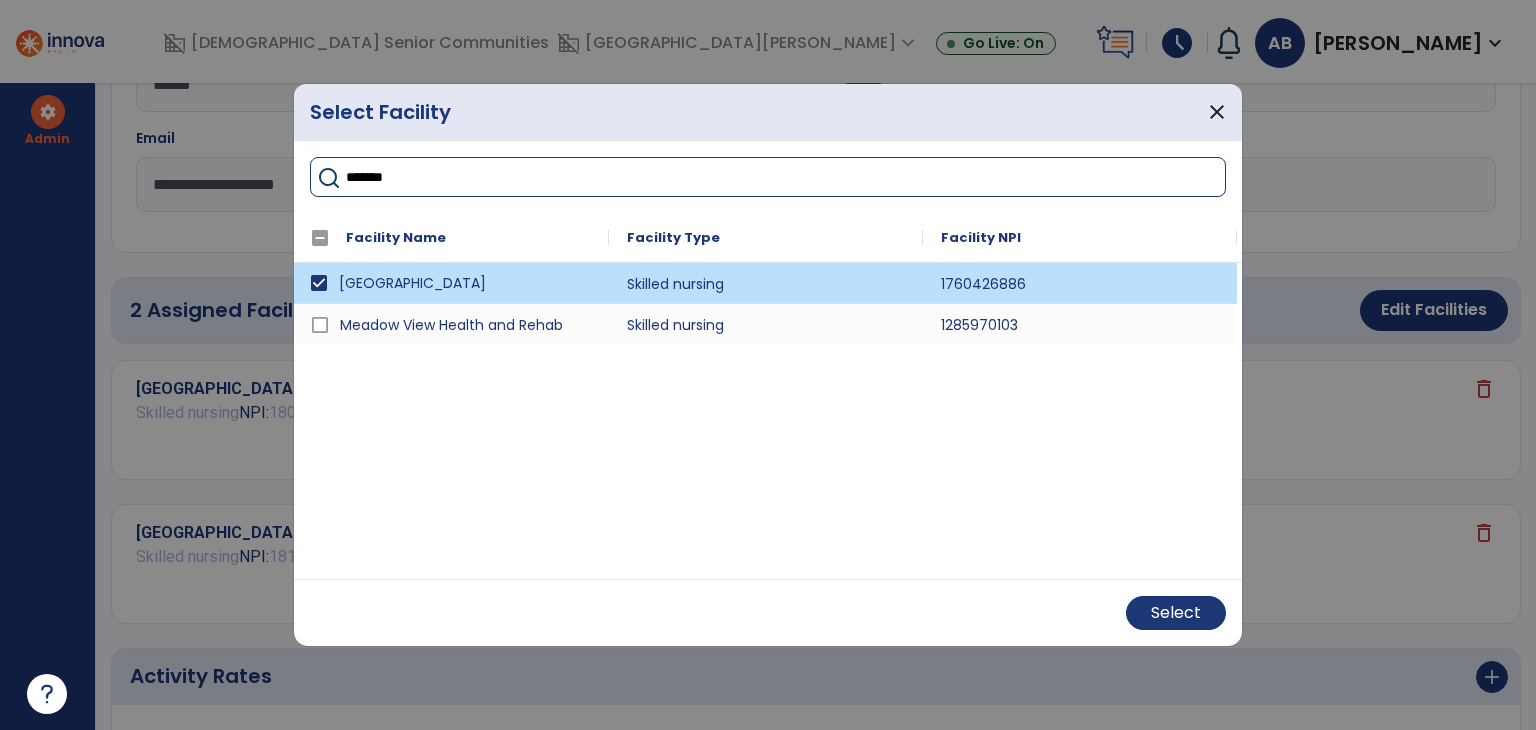 click on "******" at bounding box center [785, 177] 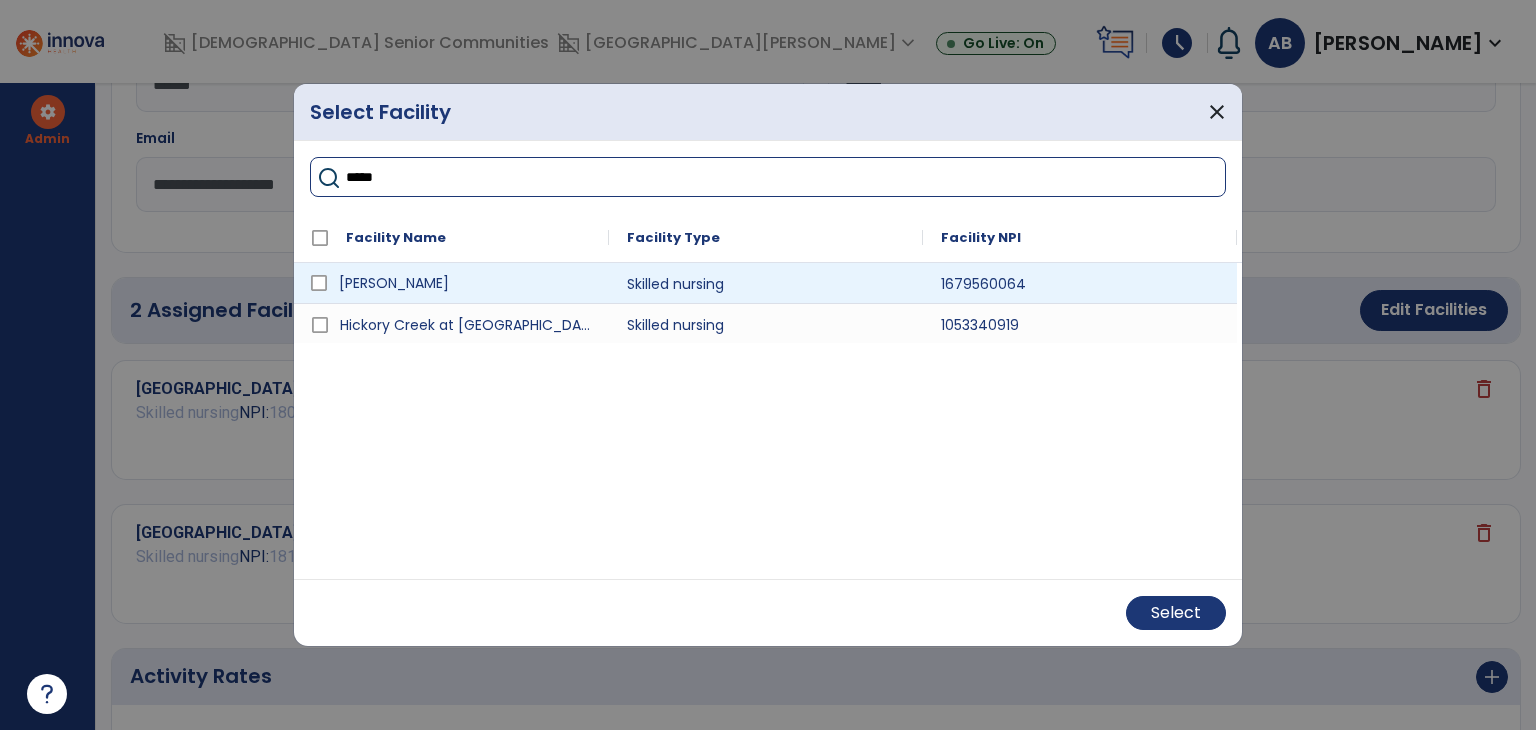 type on "*****" 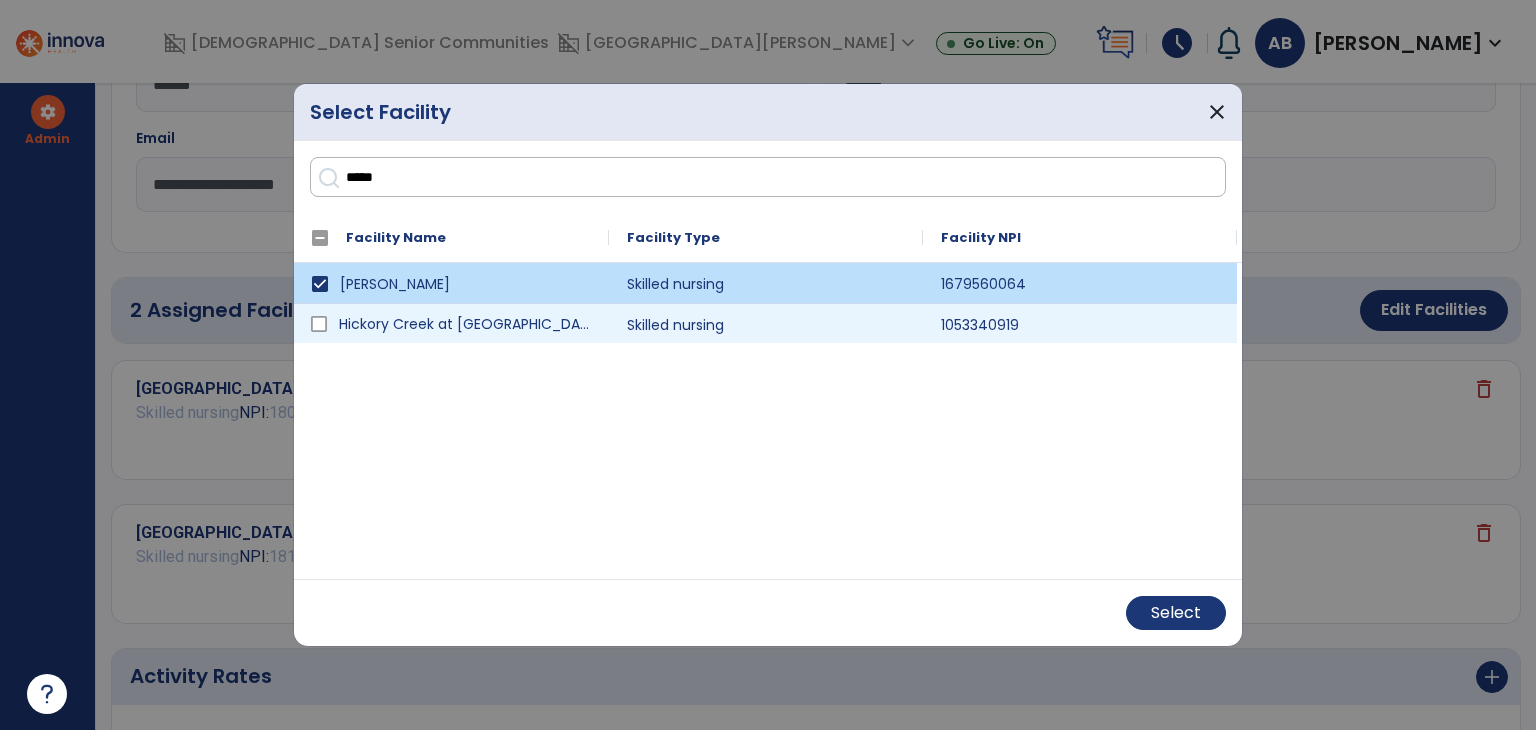 click on "Hickory Creek at [GEOGRAPHIC_DATA]" at bounding box center (451, 324) 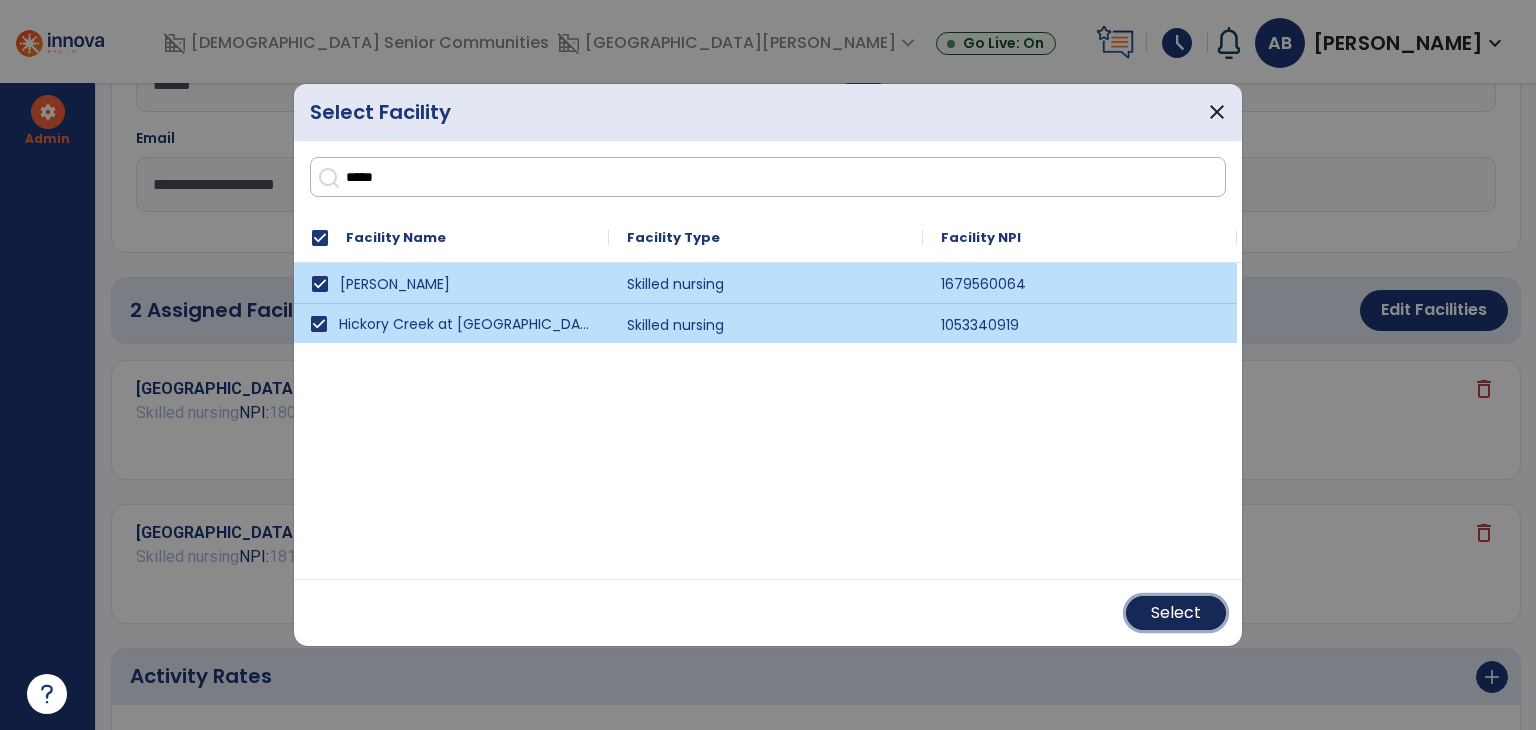click on "Select" at bounding box center (1176, 613) 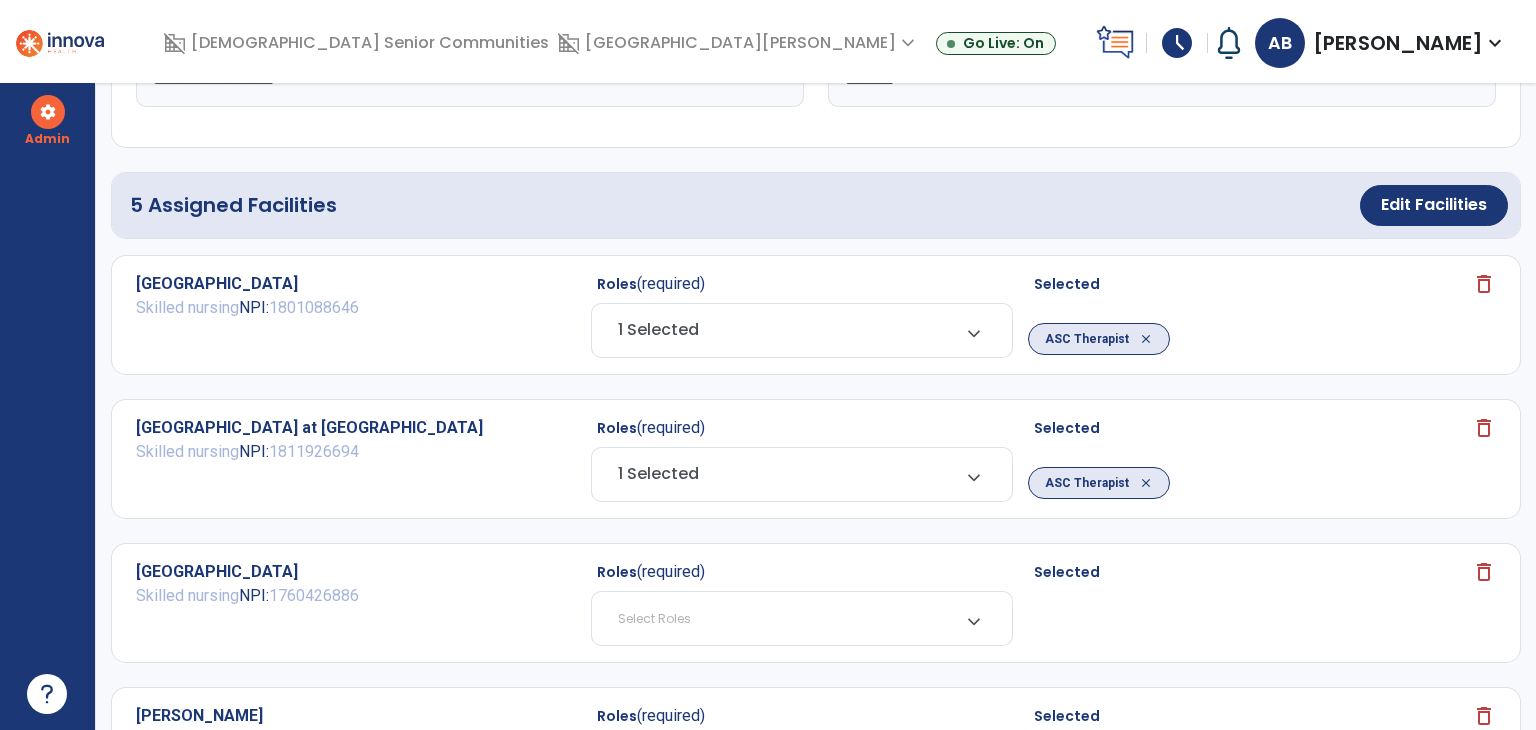 scroll, scrollTop: 400, scrollLeft: 0, axis: vertical 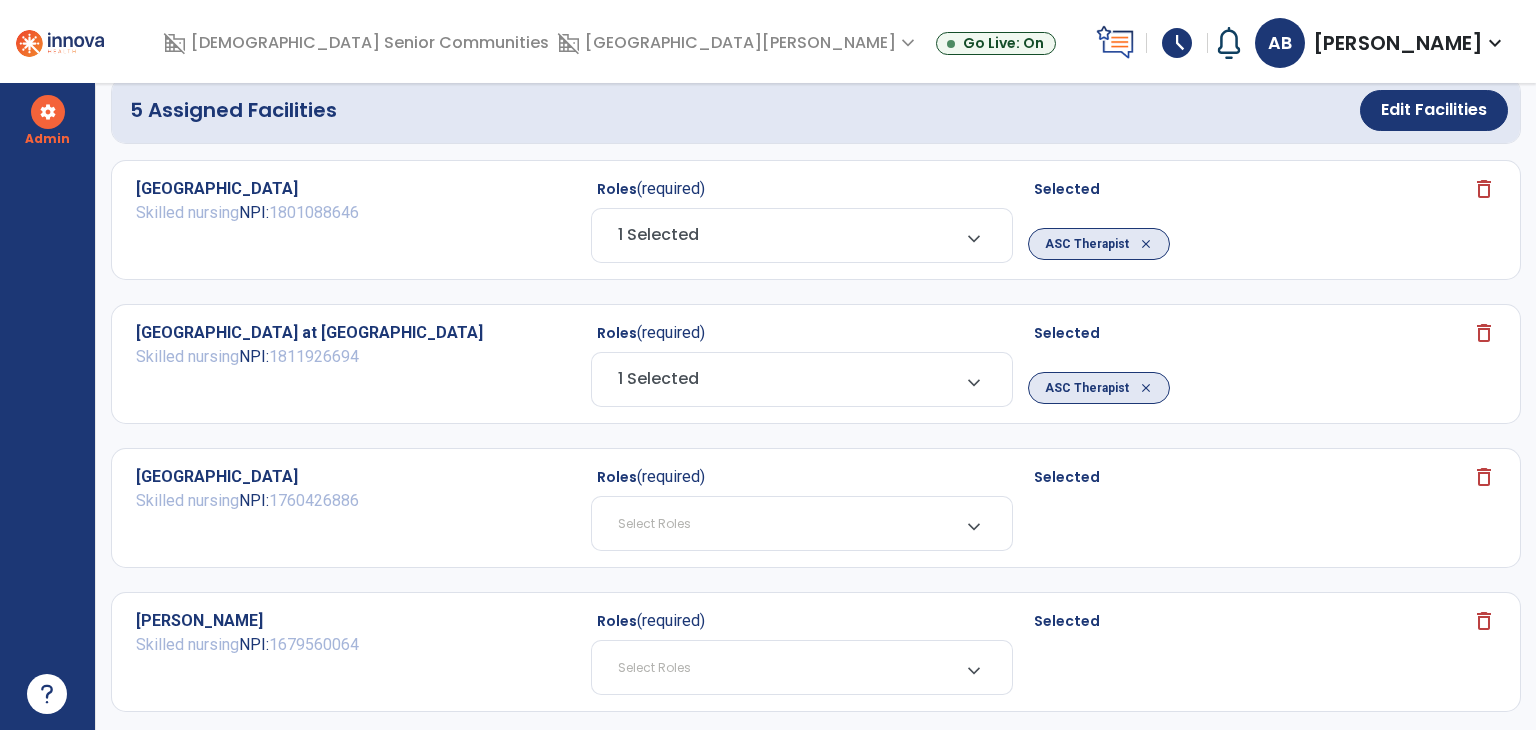click on "Select Roles" at bounding box center [782, 523] 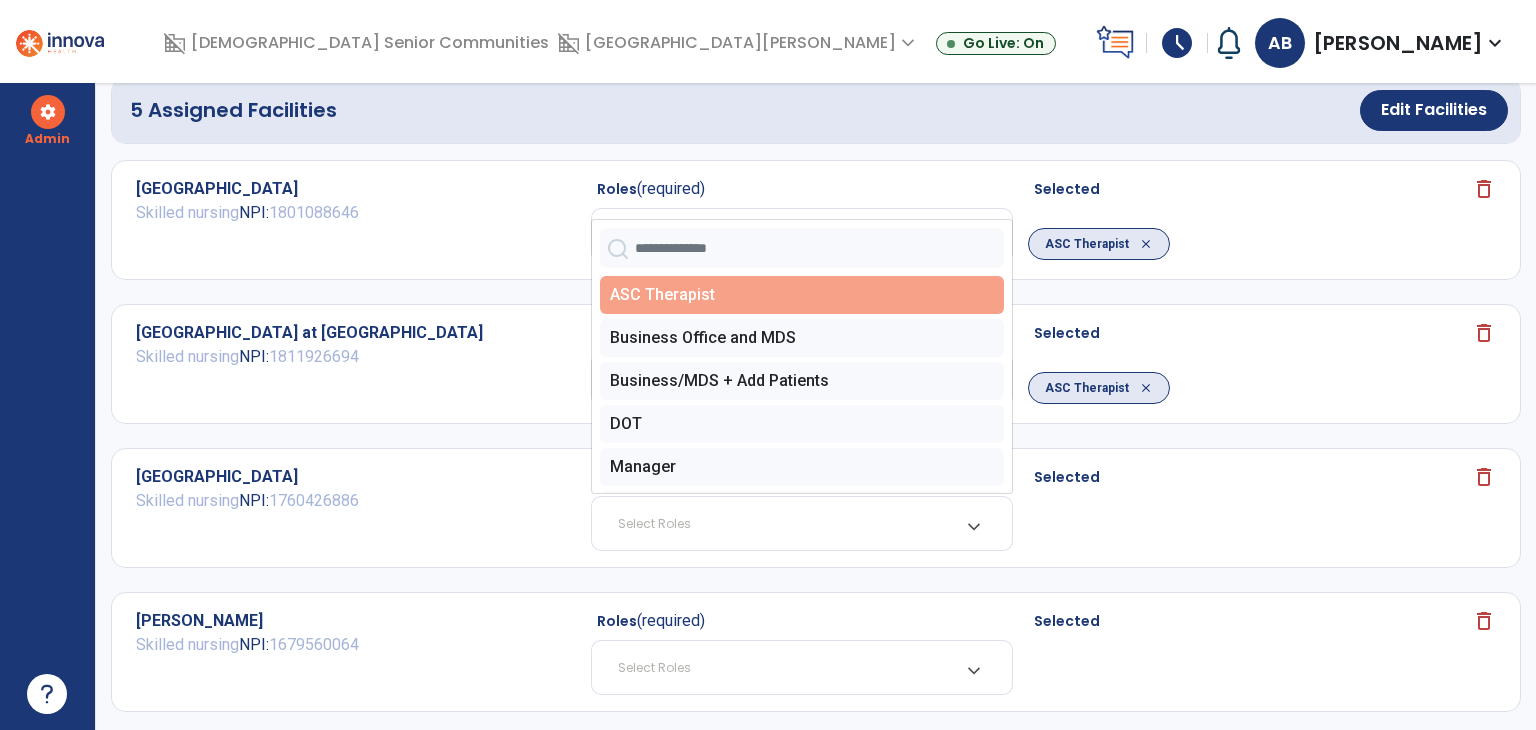 click on "ASC Therapist" 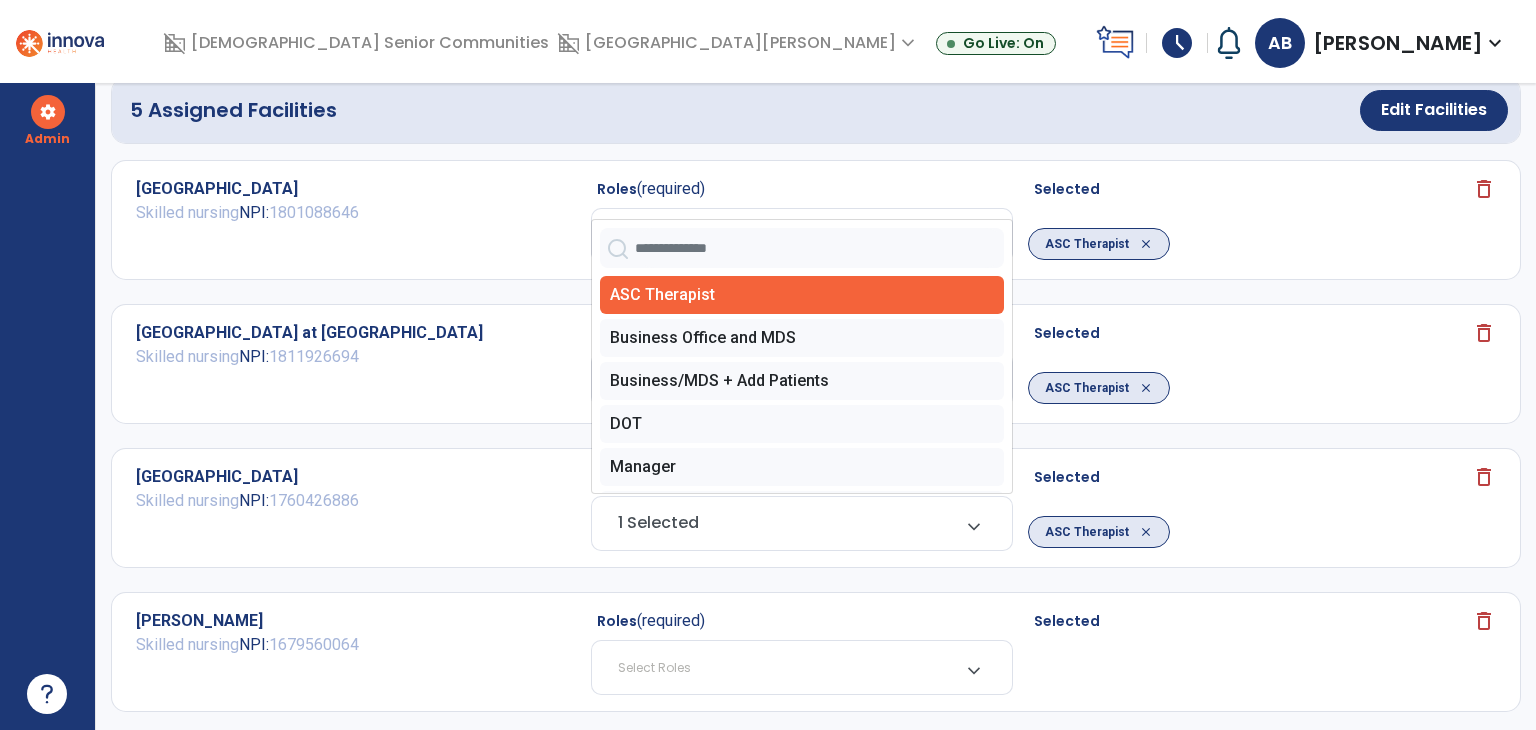 click on "Meadow Lakes Skilled nursing     NPI:  [US_HEALTHCARE_NPI]  Roles  (required) 1 Selected  expand_more   ASC Therapist   Business Office and MDS   Business/MDS + Add Patients   DOT   Manager   Read Only   Regional Director of Therapy   Staff   Super User   System Admin   Therapist  Selected  ASC Therapist  close  delete" 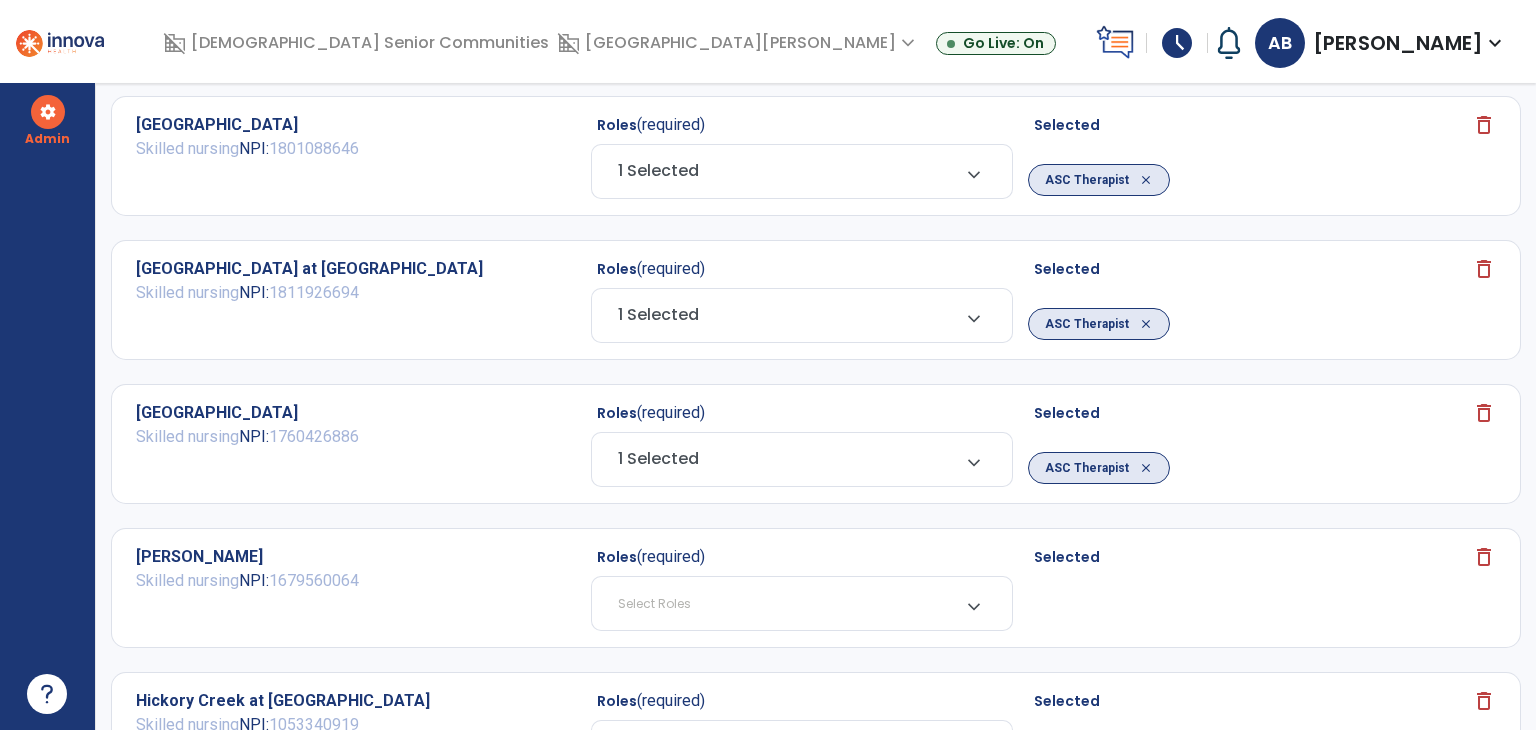 scroll, scrollTop: 600, scrollLeft: 0, axis: vertical 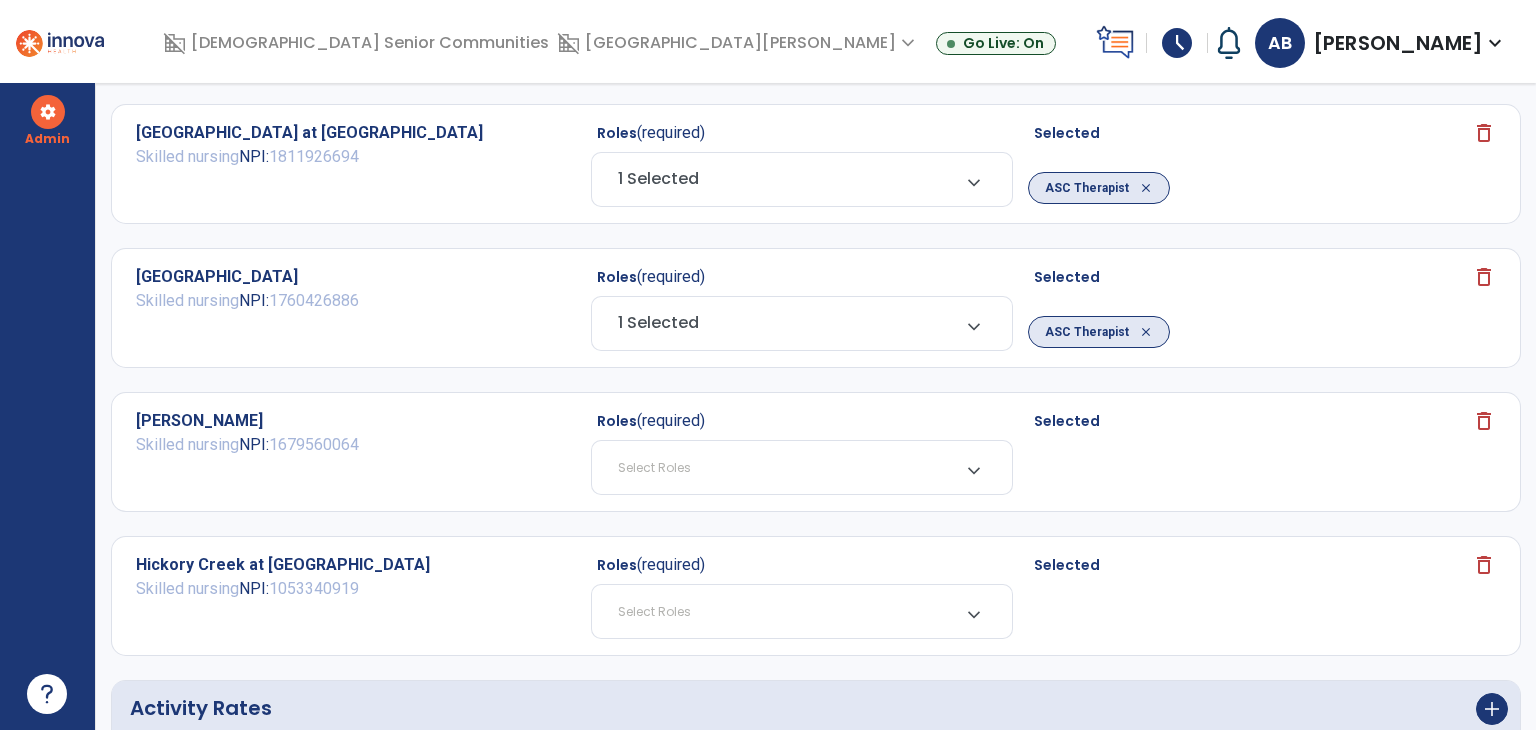 click on "Select Roles" at bounding box center (782, 467) 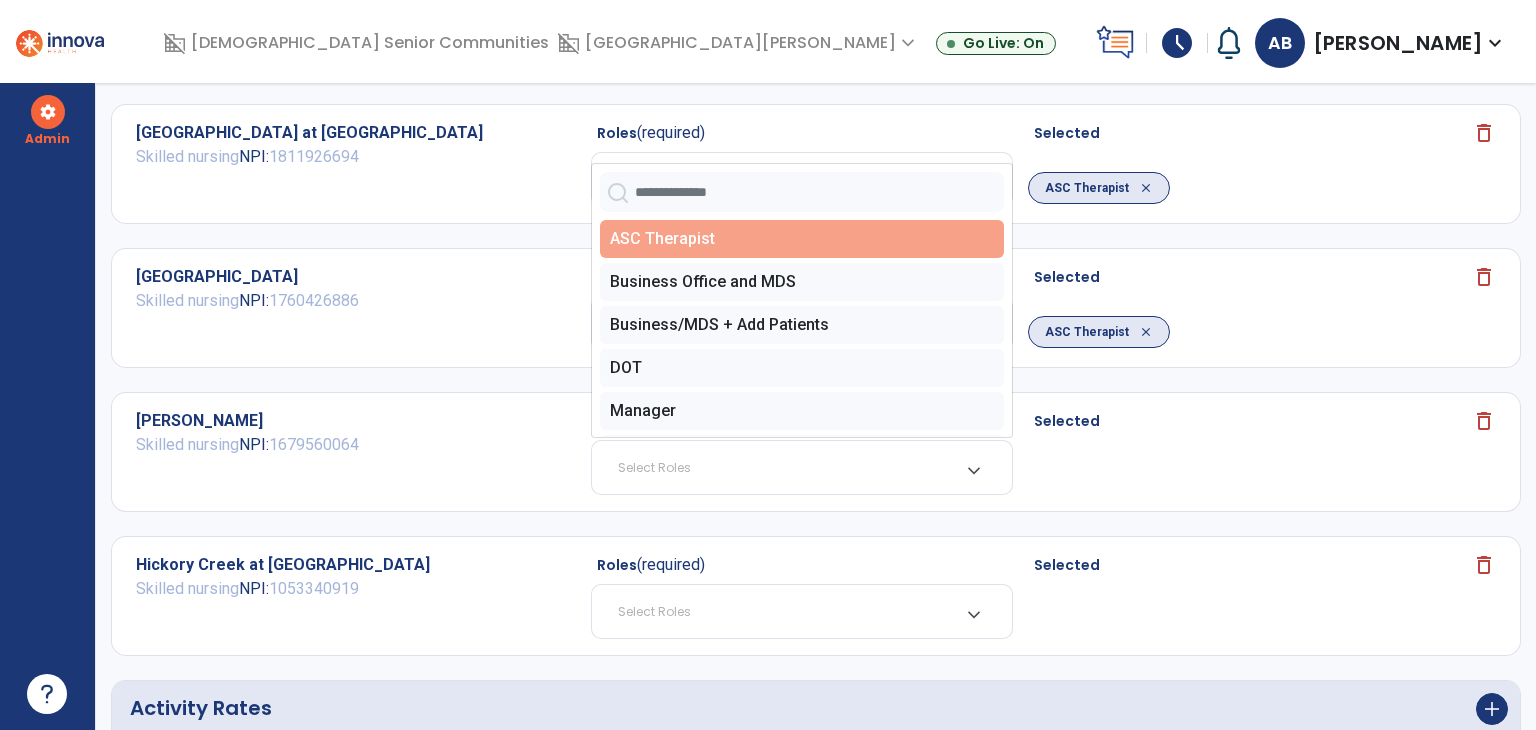 click on "ASC Therapist" 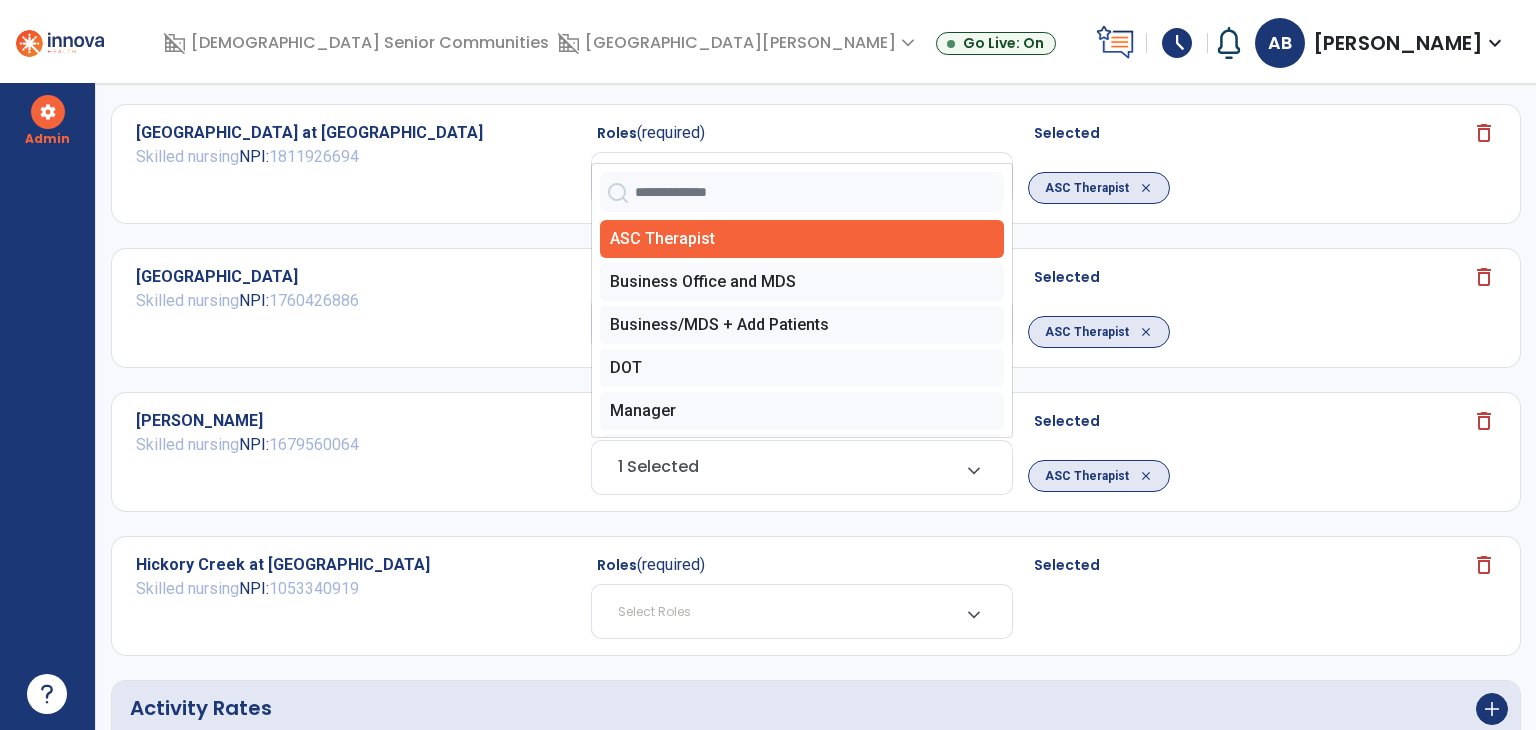 click on "Select Roles" at bounding box center [782, 611] 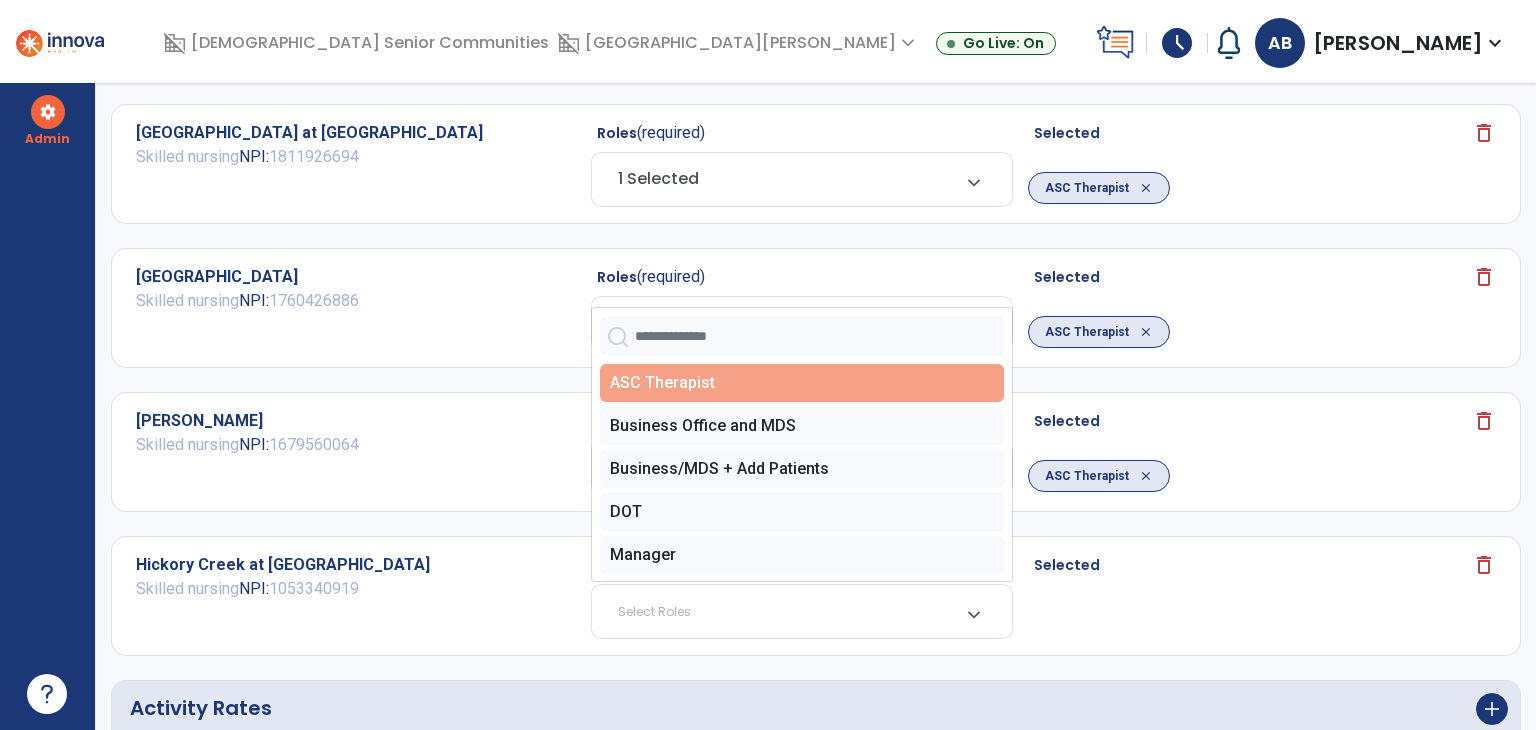 click on "ASC Therapist" 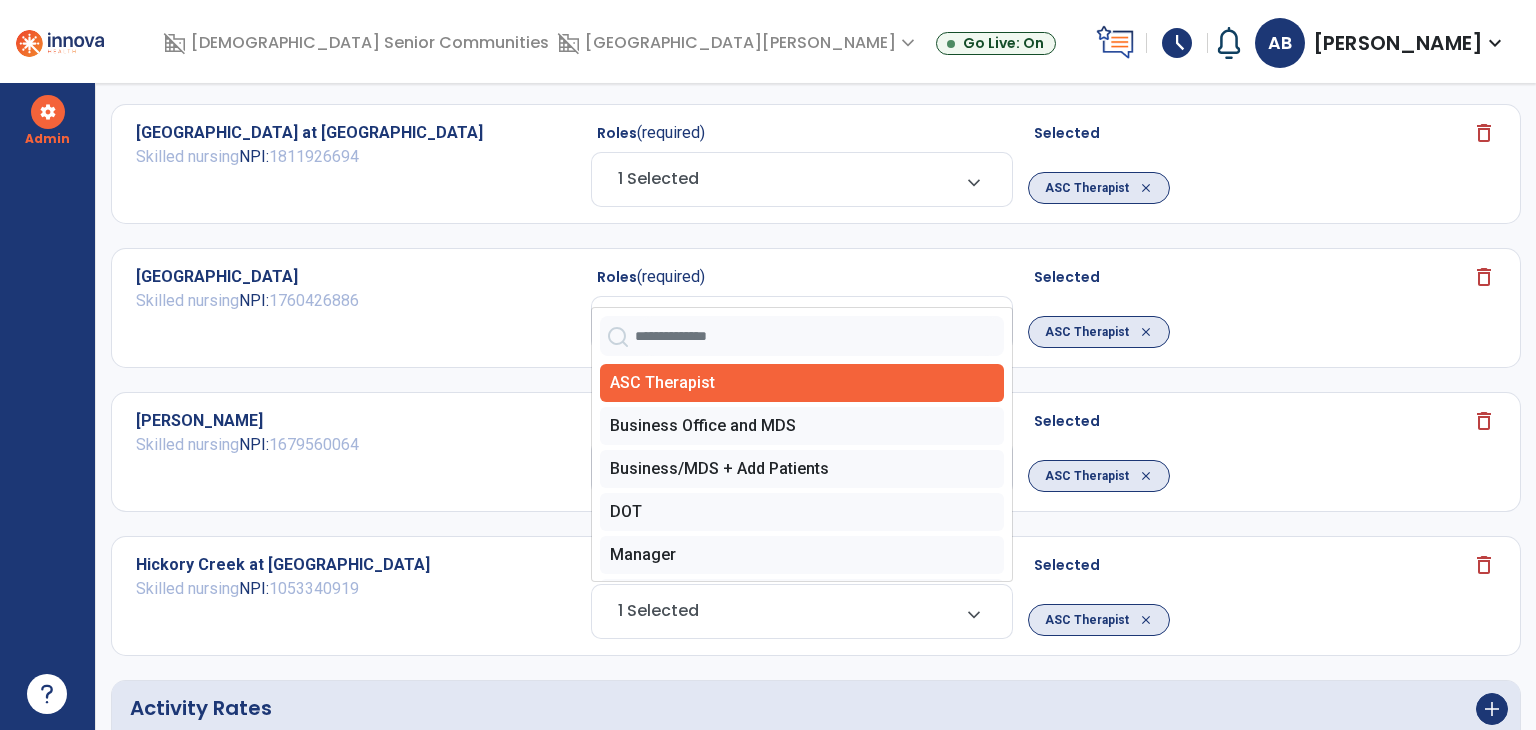 click on "[GEOGRAPHIC_DATA] Skilled nursing     NPI:  [US_HEALTHCARE_NPI]  Roles  (required) 1 Selected  expand_more   ASC Therapist   Business Office and MDS   Business/MDS + Add Patients   DOT   Manager   Read Only   Regional Director of Therapy   Staff   Super User   System Admin   Therapist  Selected  ASC Therapist  close  delete [GEOGRAPHIC_DATA] at [GEOGRAPHIC_DATA] Skilled nursing     NPI:  [US_HEALTHCARE_NPI]  Roles  (required) 1 Selected  expand_more   ASC Therapist   Business Office and MDS   Business/MDS + Add Patients   DOT   Manager   Read Only   Regional Director of Therapy   Staff   Super User   System Admin   Therapist  Selected  ASC Therapist  close  delete [GEOGRAPHIC_DATA] Skilled nursing     NPI:  [US_HEALTHCARE_NPI]  Roles  (required) 1 Selected  expand_more   ASC Therapist   Business Office and MDS   Business/MDS + Add Patients   DOT   Manager   Read Only   Regional Director of Therapy   Staff   Super User   System Admin   Therapist  Selected  ASC Therapist  close  delete [PERSON_NAME] Skilled nursing     NPI:  Roles" 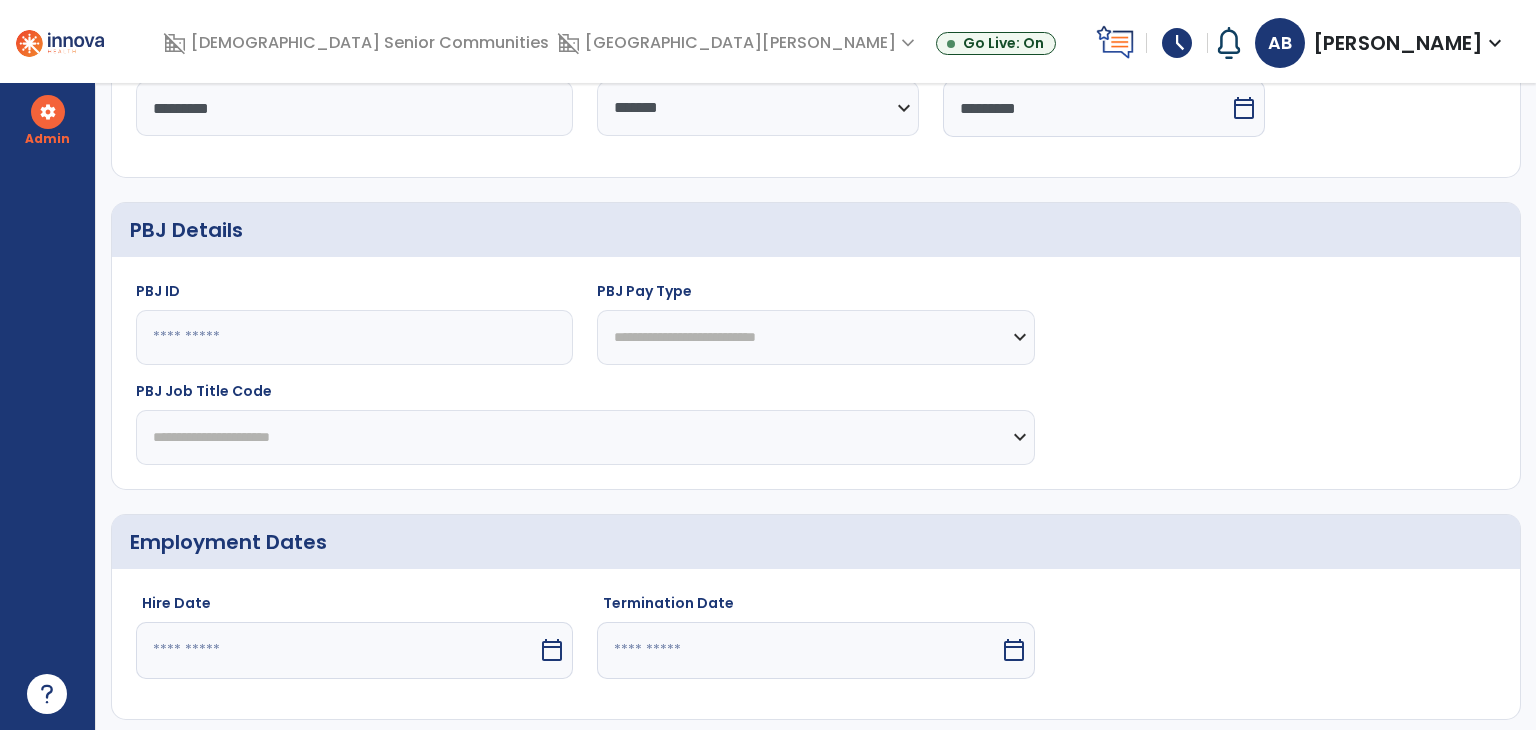 scroll, scrollTop: 2063, scrollLeft: 0, axis: vertical 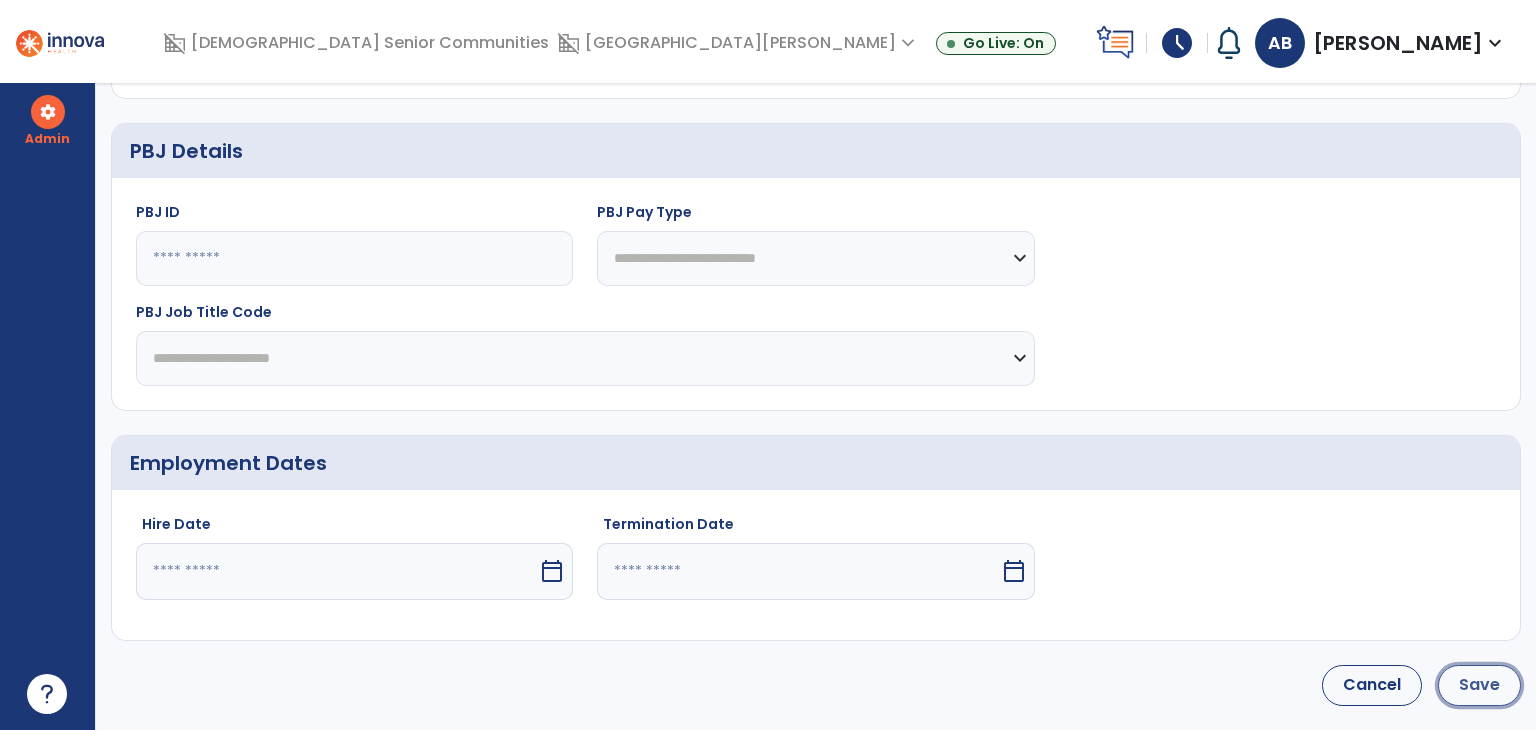 click on "Save" 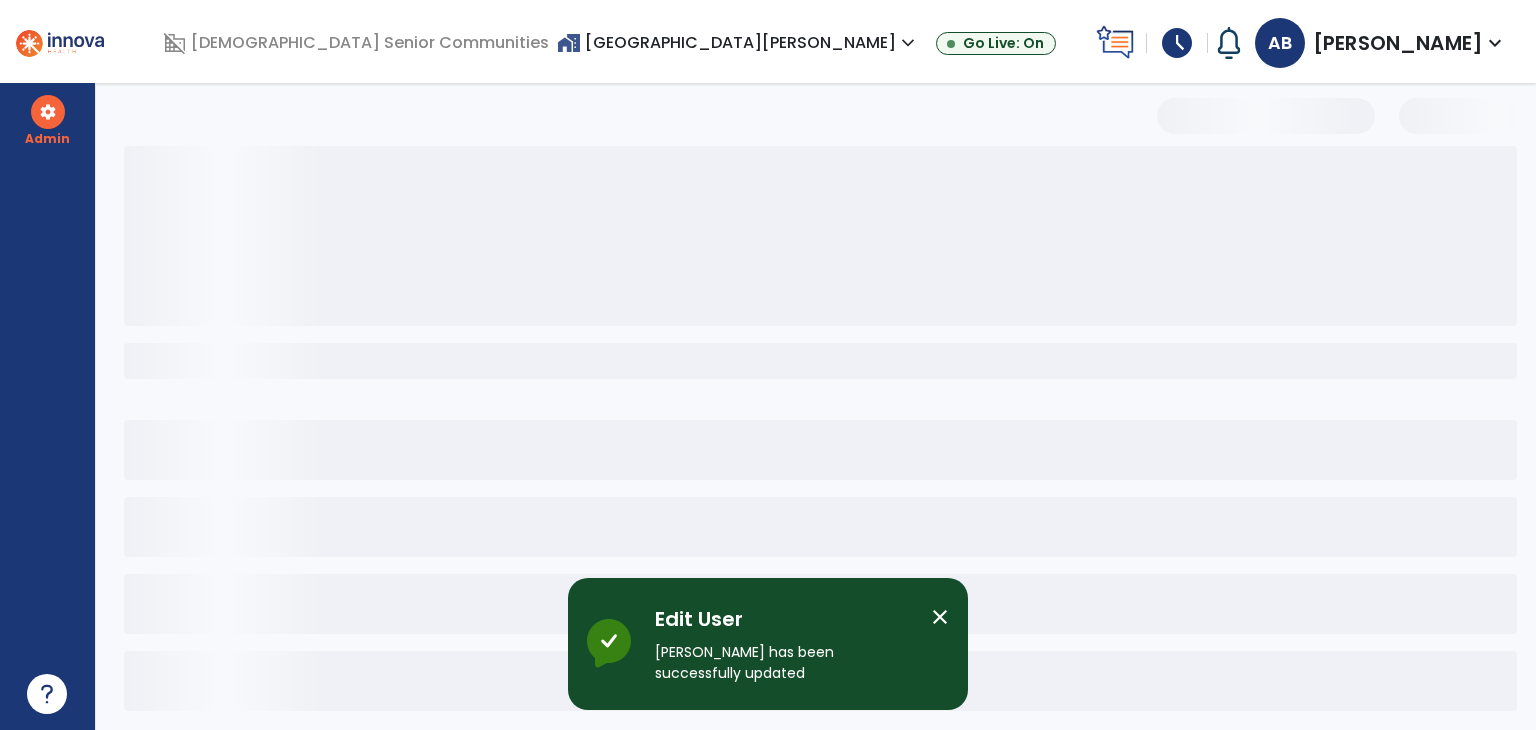 scroll, scrollTop: 0, scrollLeft: 0, axis: both 